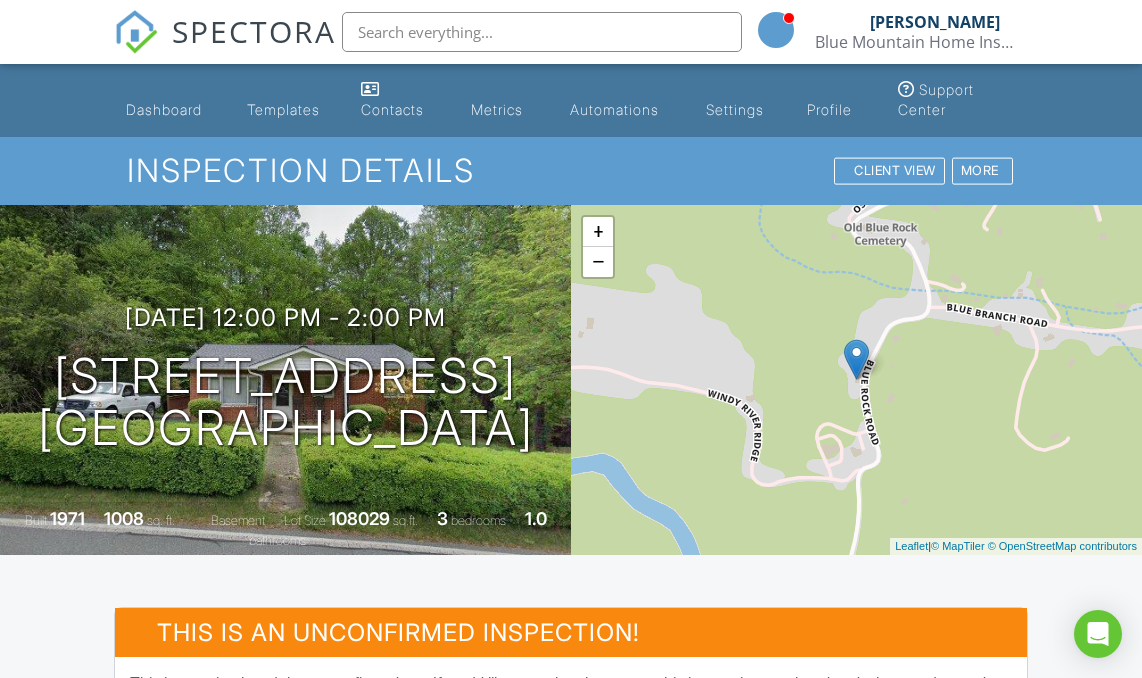 scroll, scrollTop: 0, scrollLeft: 0, axis: both 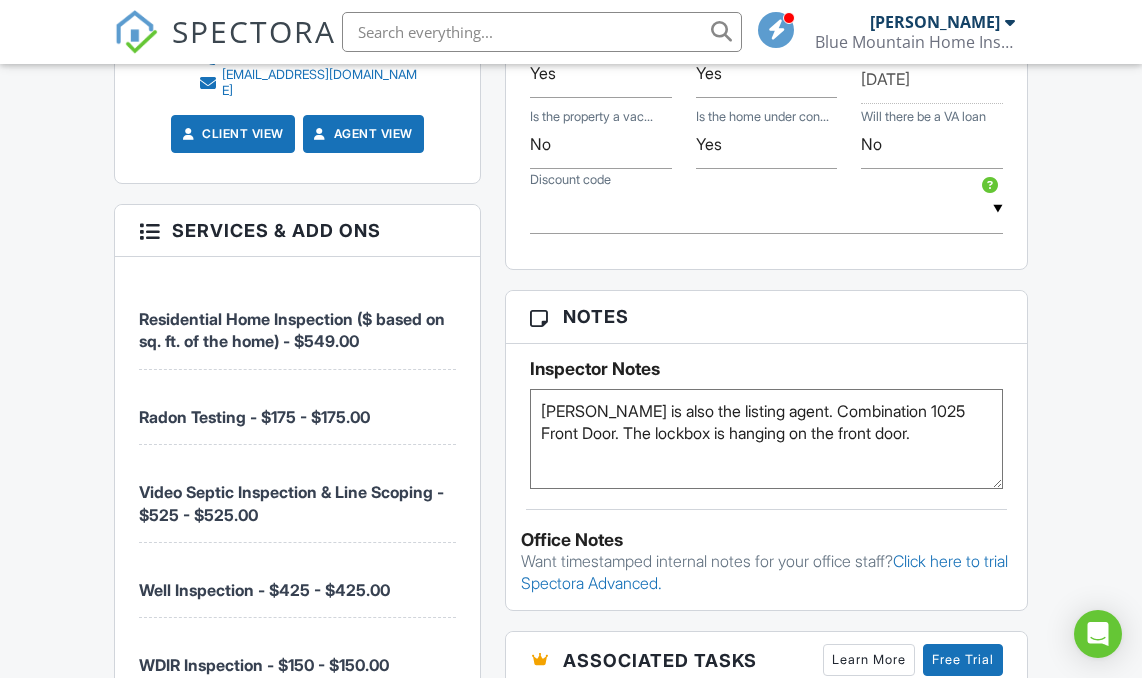 drag, startPoint x: 590, startPoint y: 443, endPoint x: 914, endPoint y: 452, distance: 324.12497 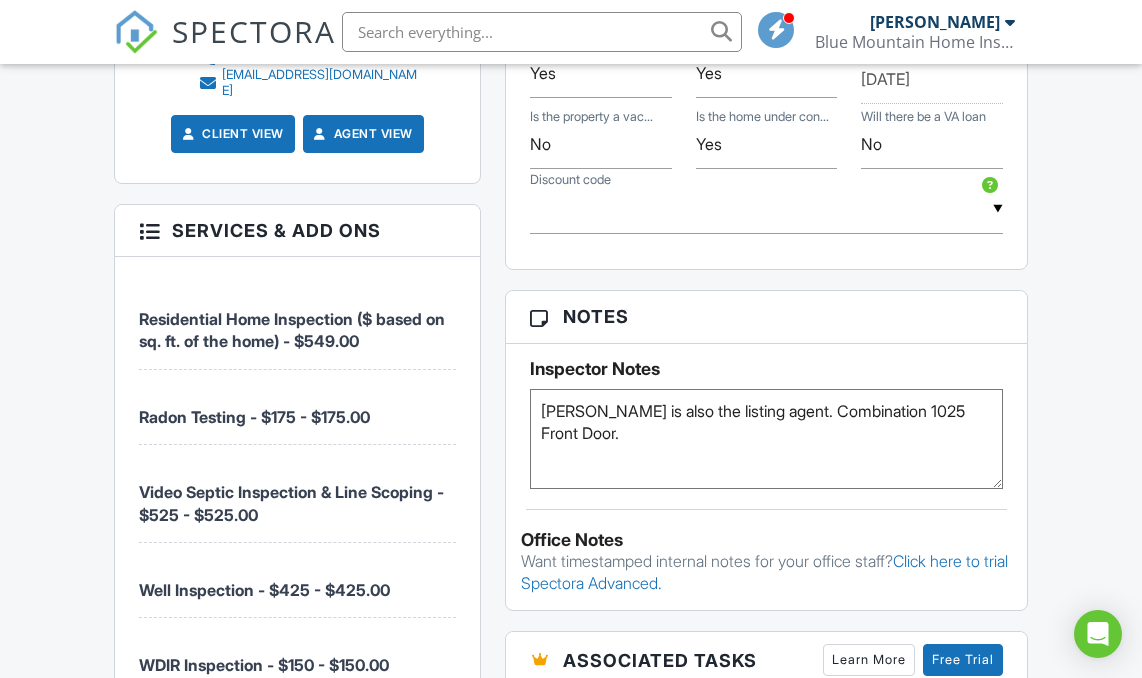 drag, startPoint x: 784, startPoint y: 421, endPoint x: 451, endPoint y: 420, distance: 333.0015 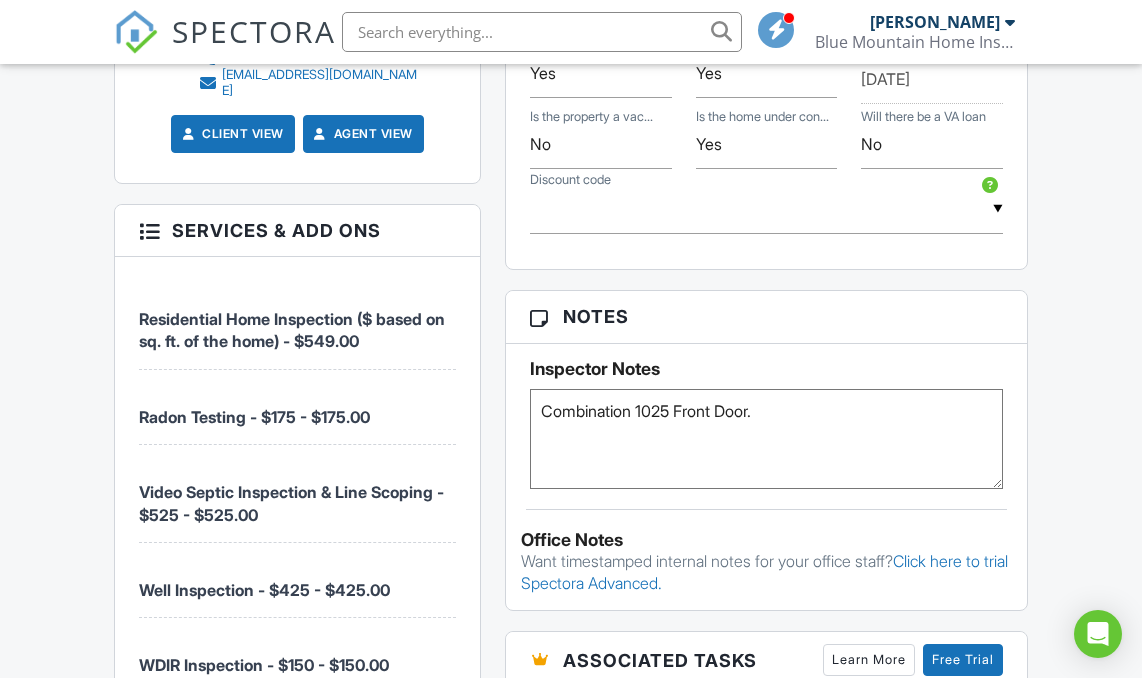 click on "Melissa is also the listing agent. Combination 1025 Front Door. The lockbox is hanging on the front door." at bounding box center [766, 439] 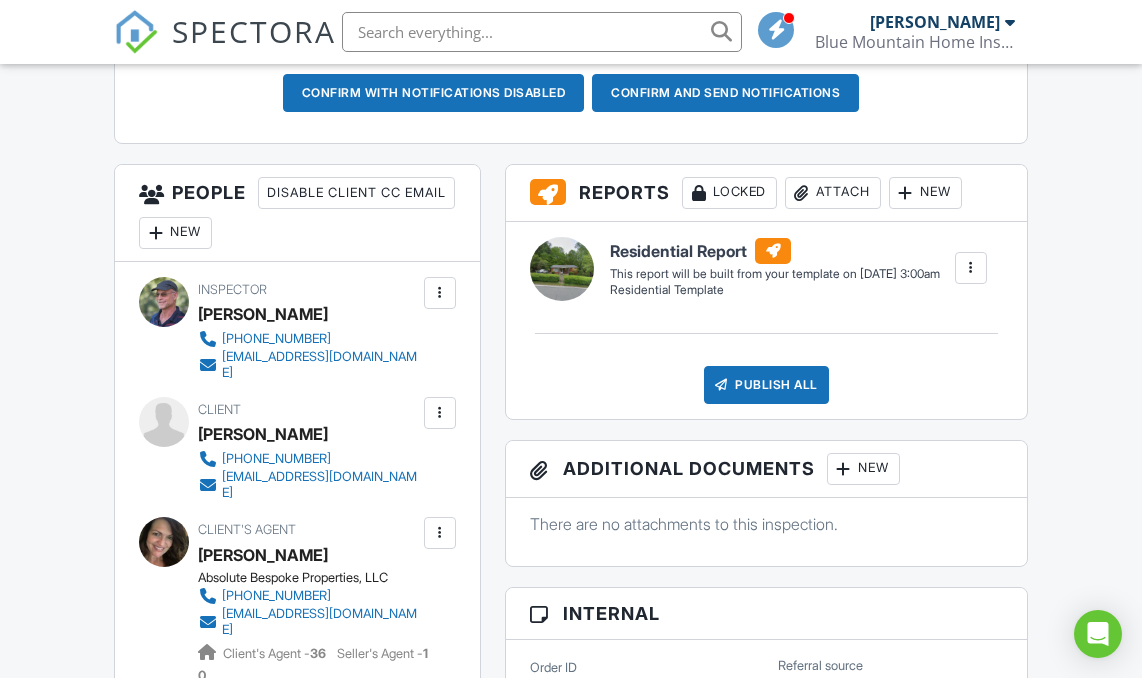 scroll, scrollTop: 666, scrollLeft: 0, axis: vertical 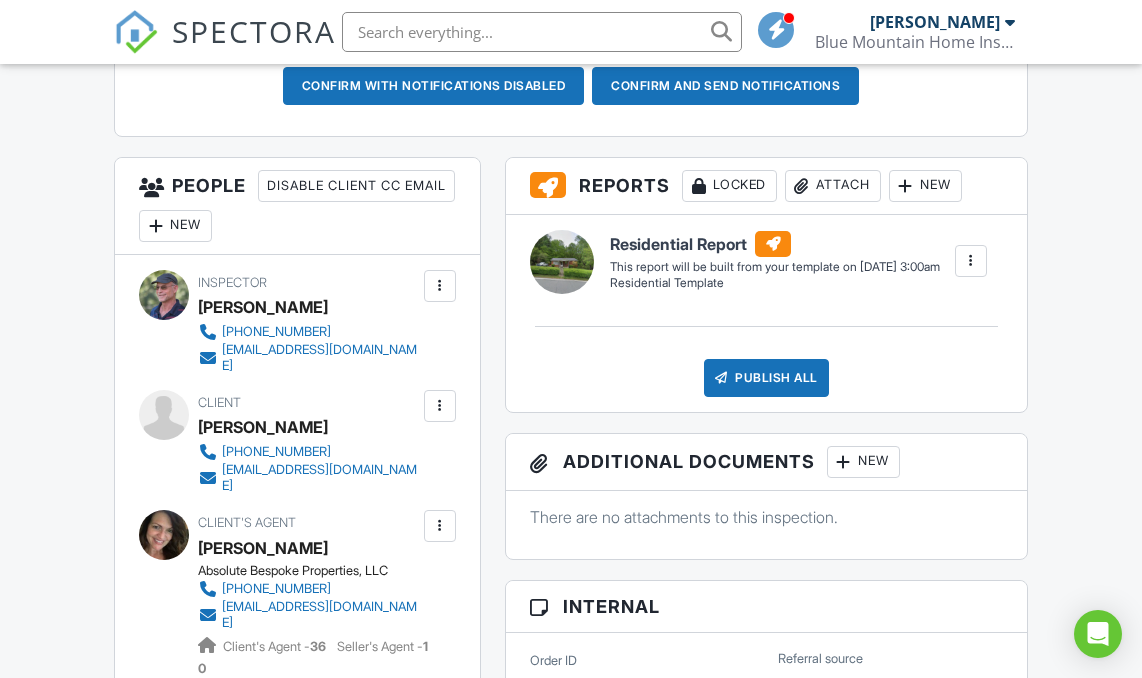type on "Combination 1025 - Front Door." 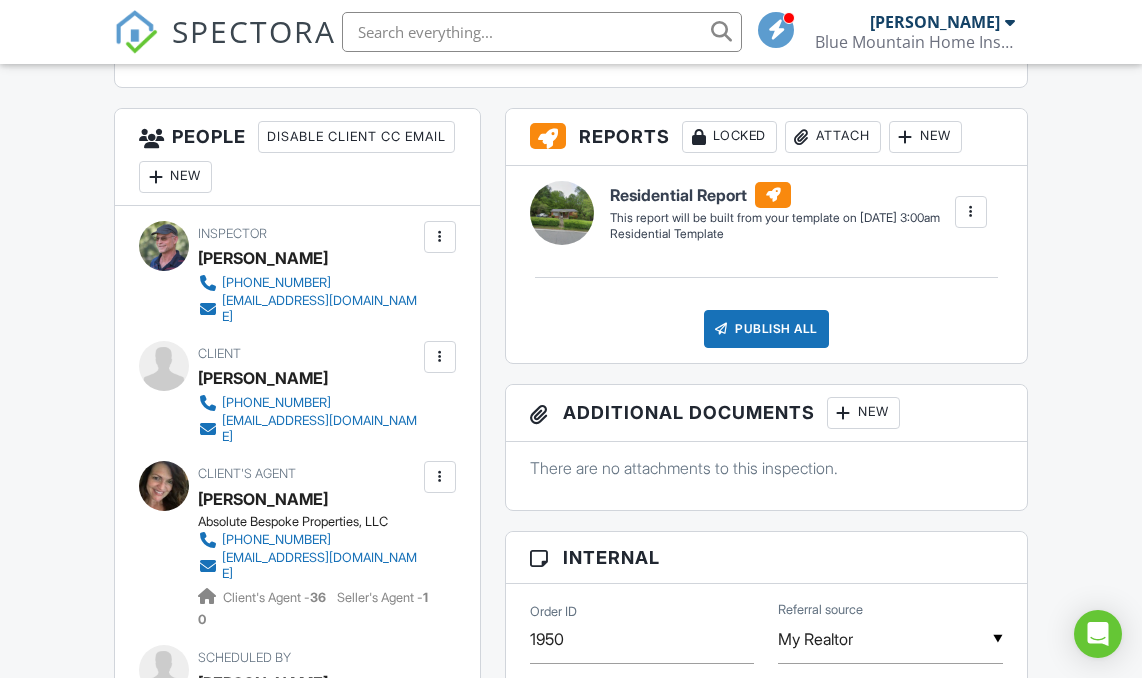 scroll, scrollTop: 713, scrollLeft: 0, axis: vertical 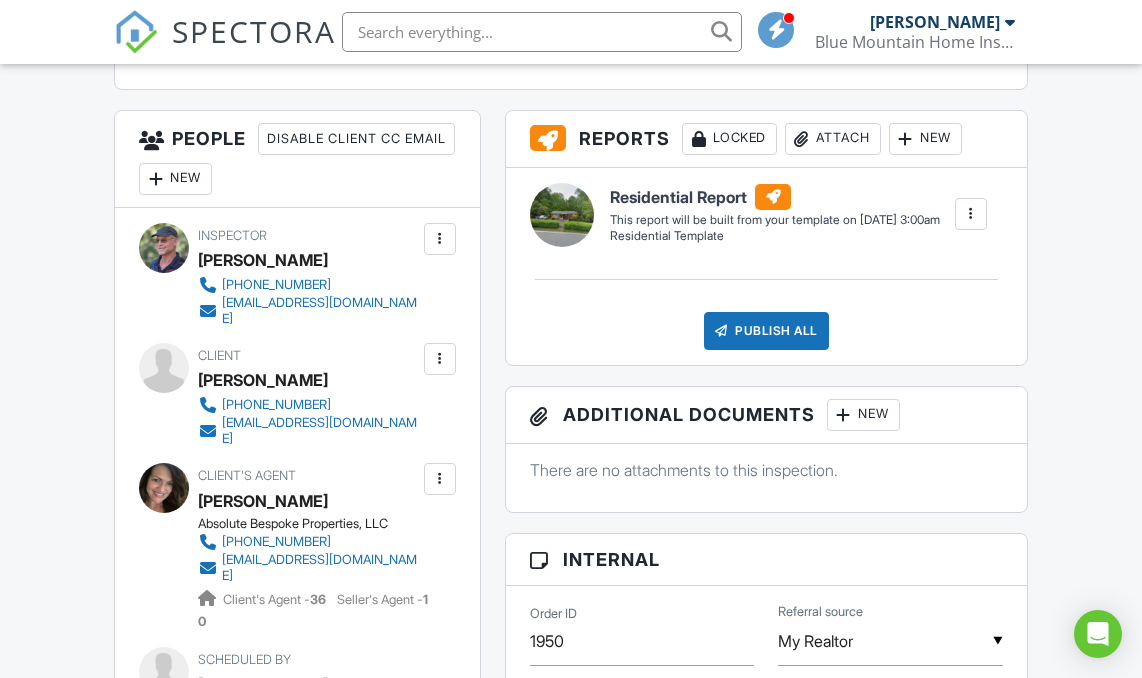 click on "New" at bounding box center (175, 179) 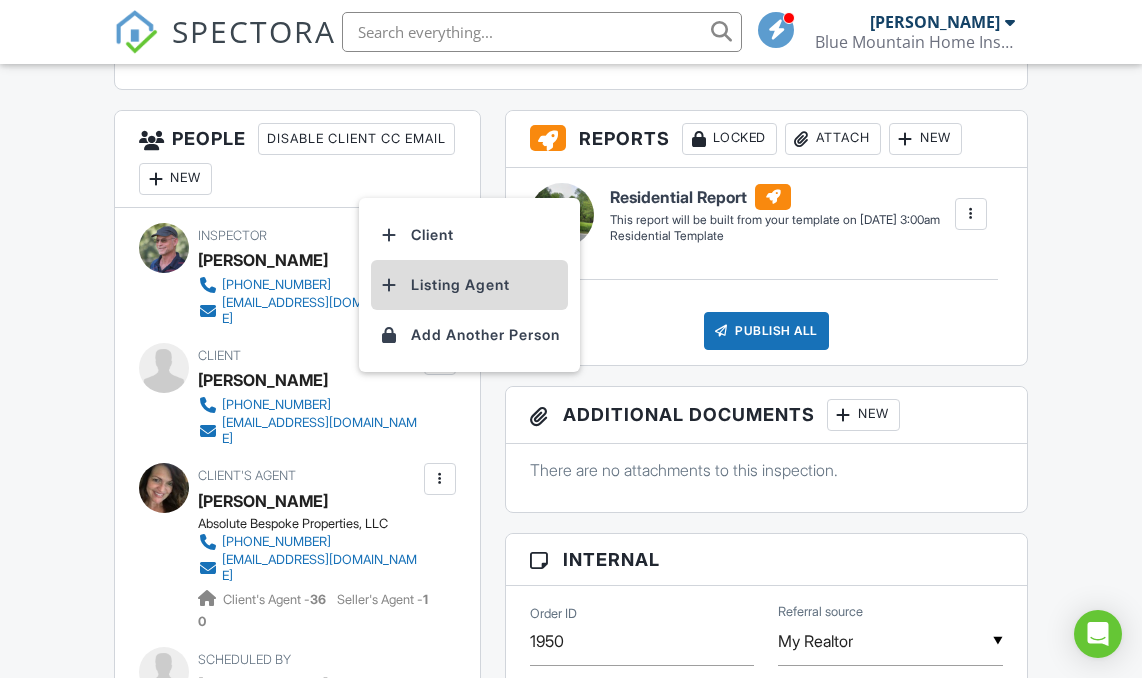click on "Listing Agent" at bounding box center (469, 285) 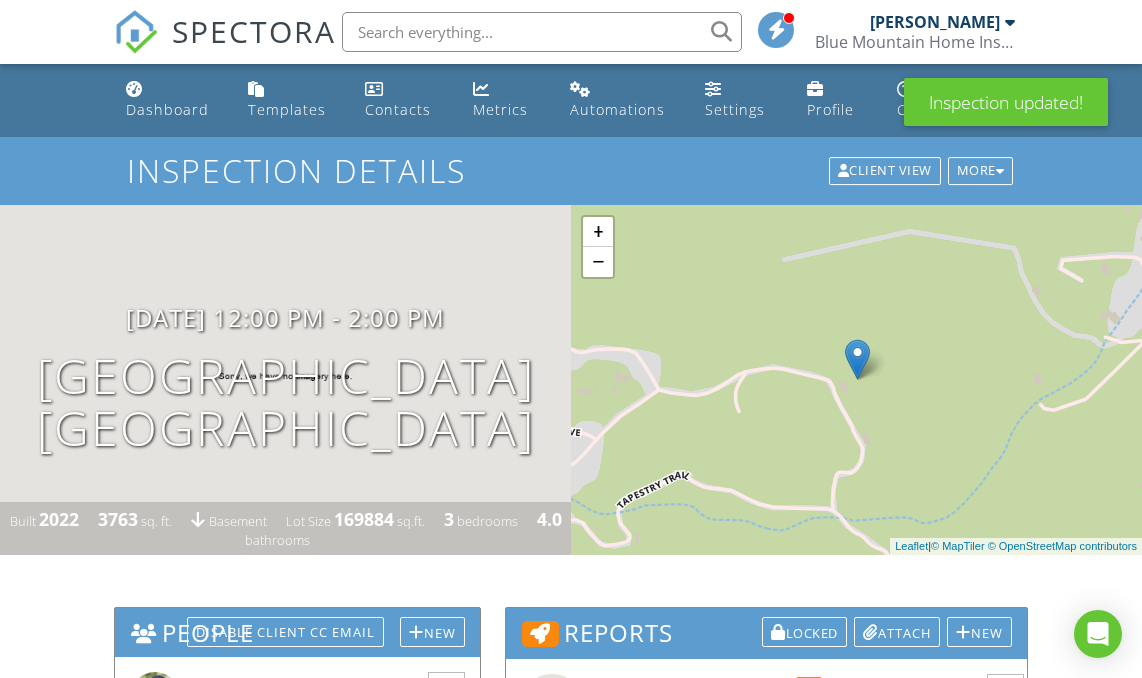 scroll, scrollTop: 0, scrollLeft: 0, axis: both 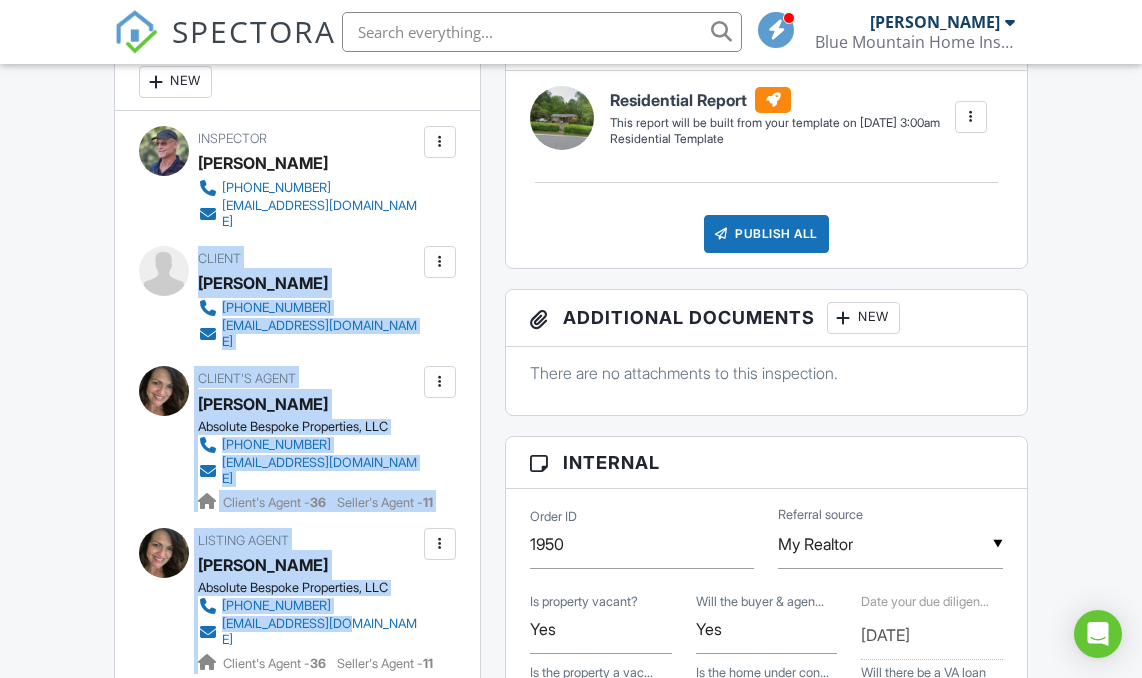 drag, startPoint x: 197, startPoint y: 250, endPoint x: 373, endPoint y: 623, distance: 412.43787 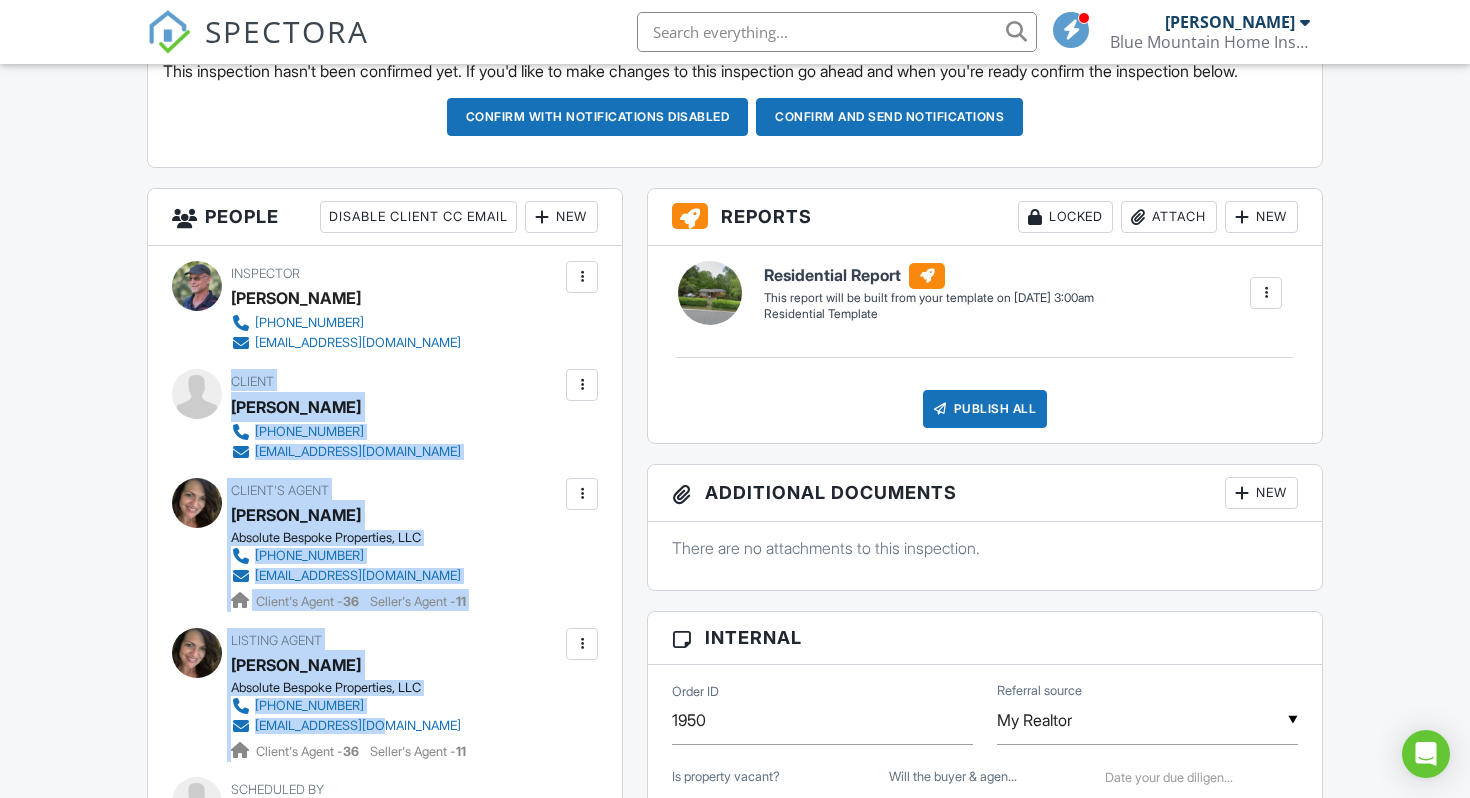 scroll, scrollTop: 599, scrollLeft: 0, axis: vertical 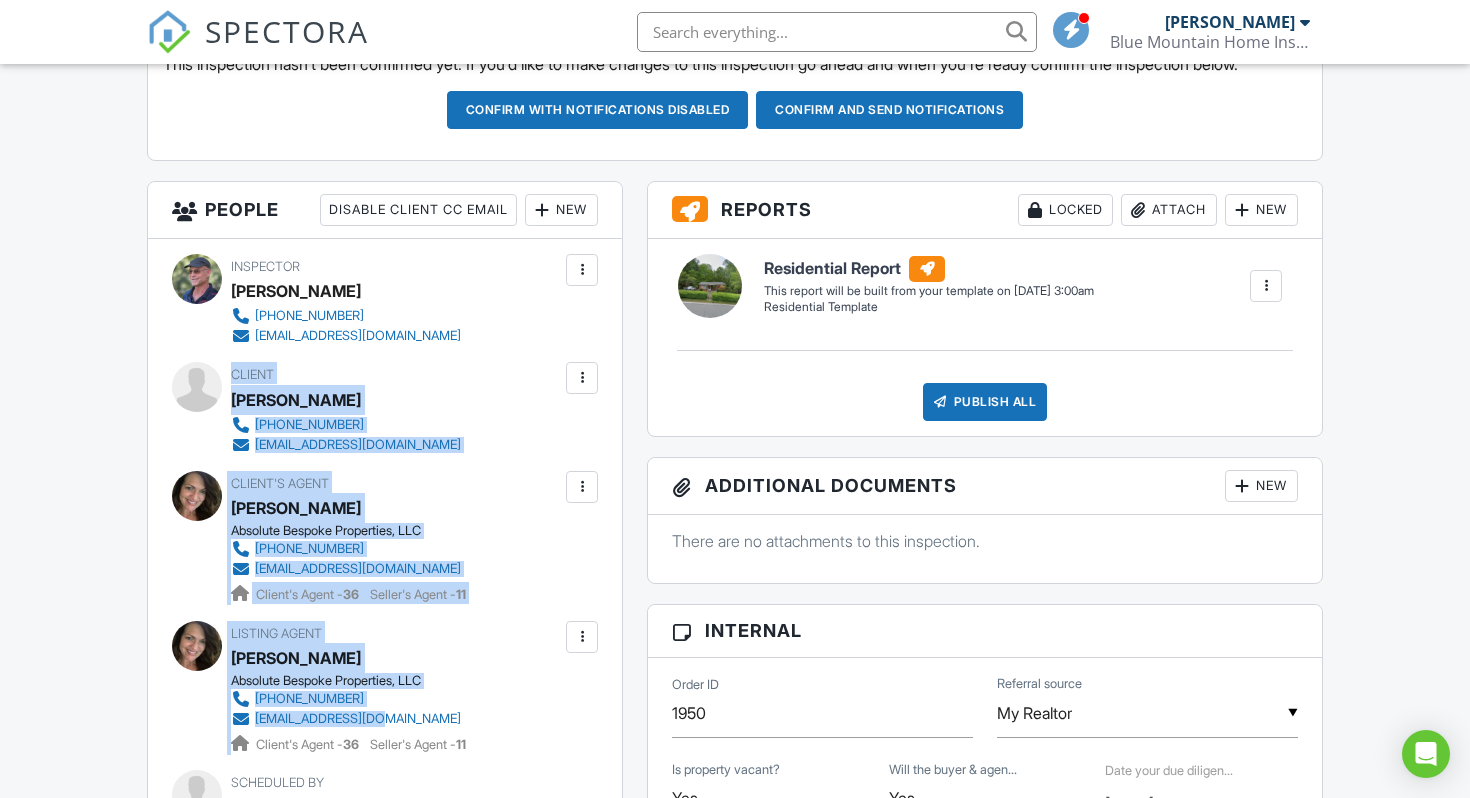 click on "Client" at bounding box center [252, 374] 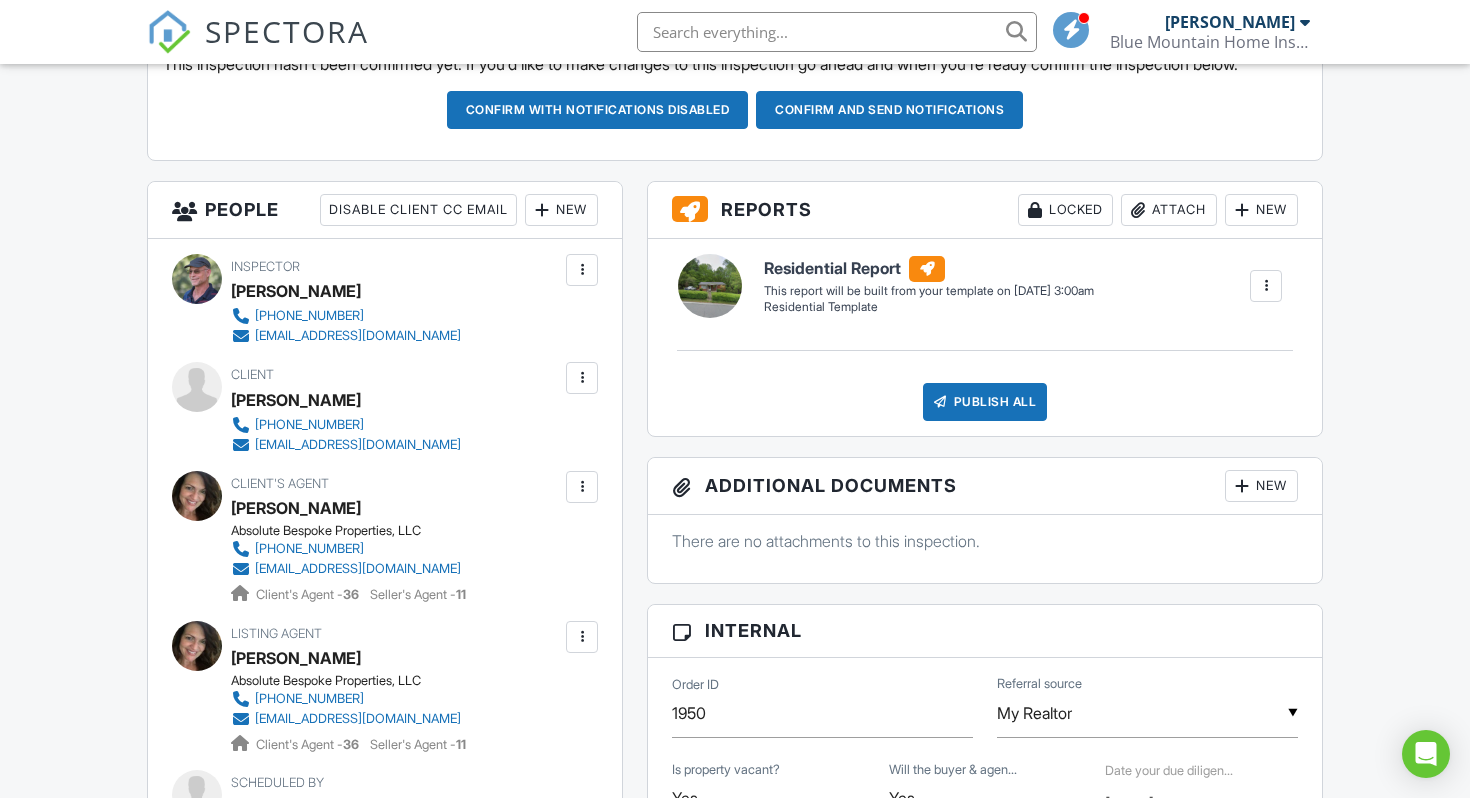 drag, startPoint x: 230, startPoint y: 391, endPoint x: 547, endPoint y: 667, distance: 420.31537 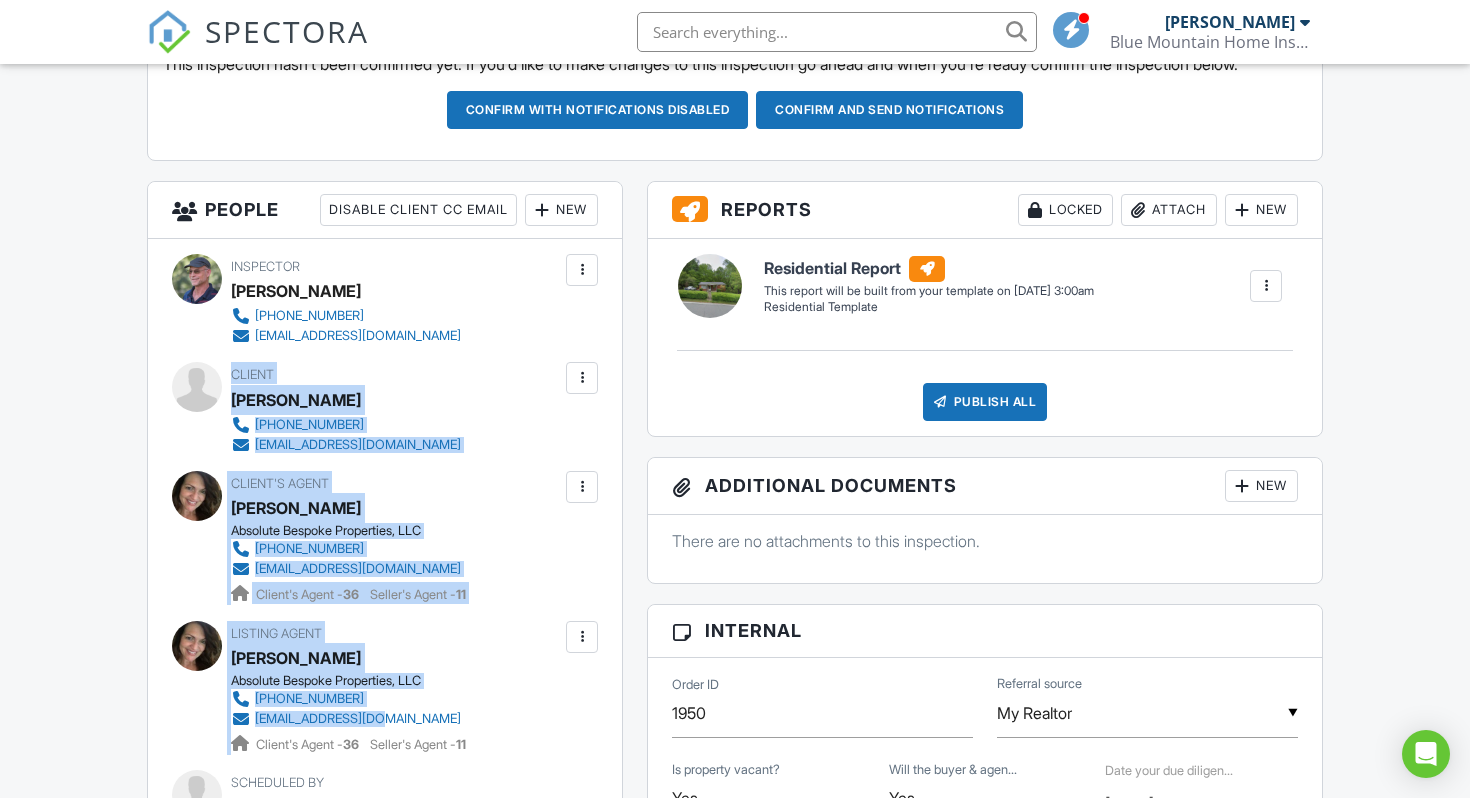 drag, startPoint x: 234, startPoint y: 391, endPoint x: 392, endPoint y: 737, distance: 380.36826 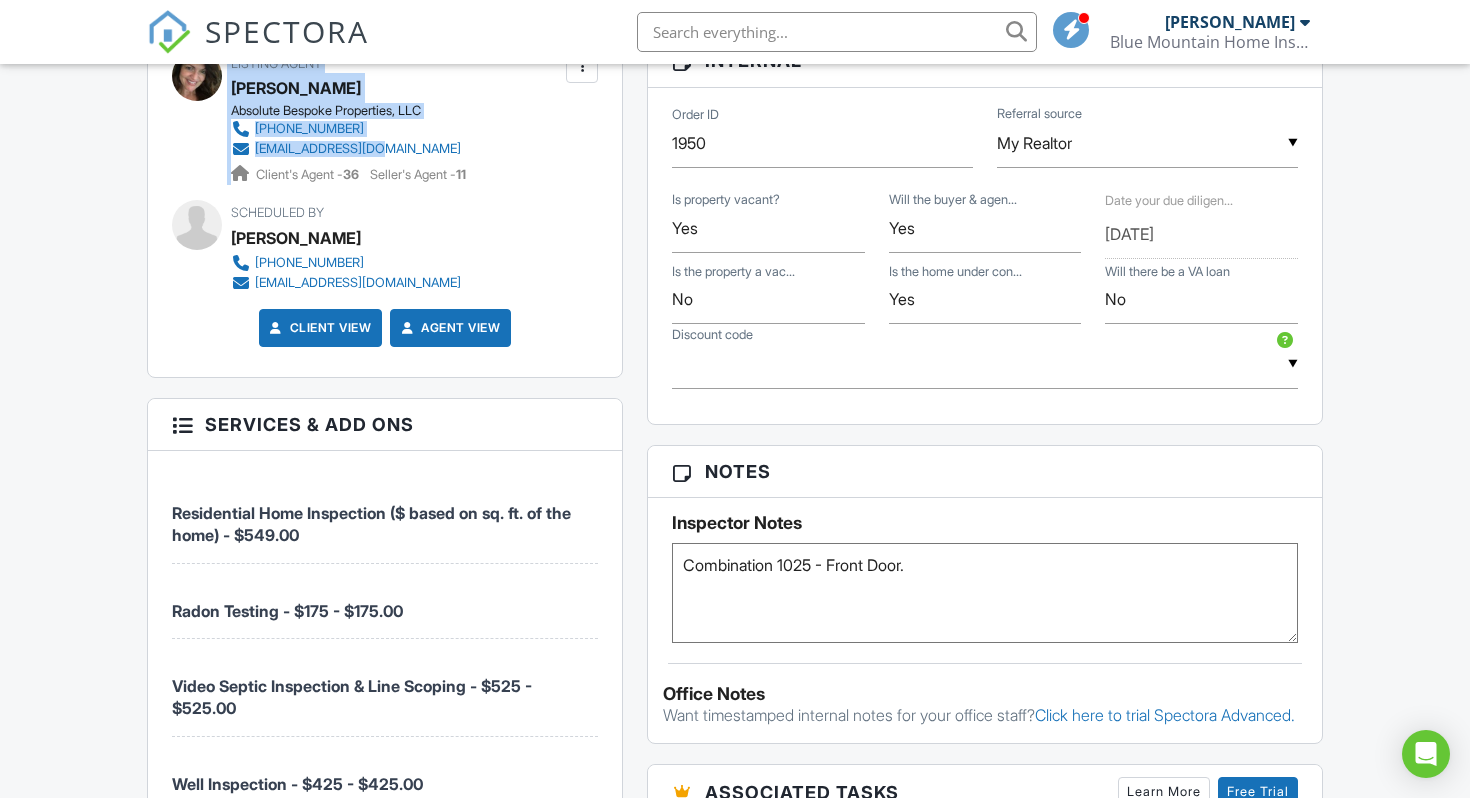 scroll, scrollTop: 1173, scrollLeft: 0, axis: vertical 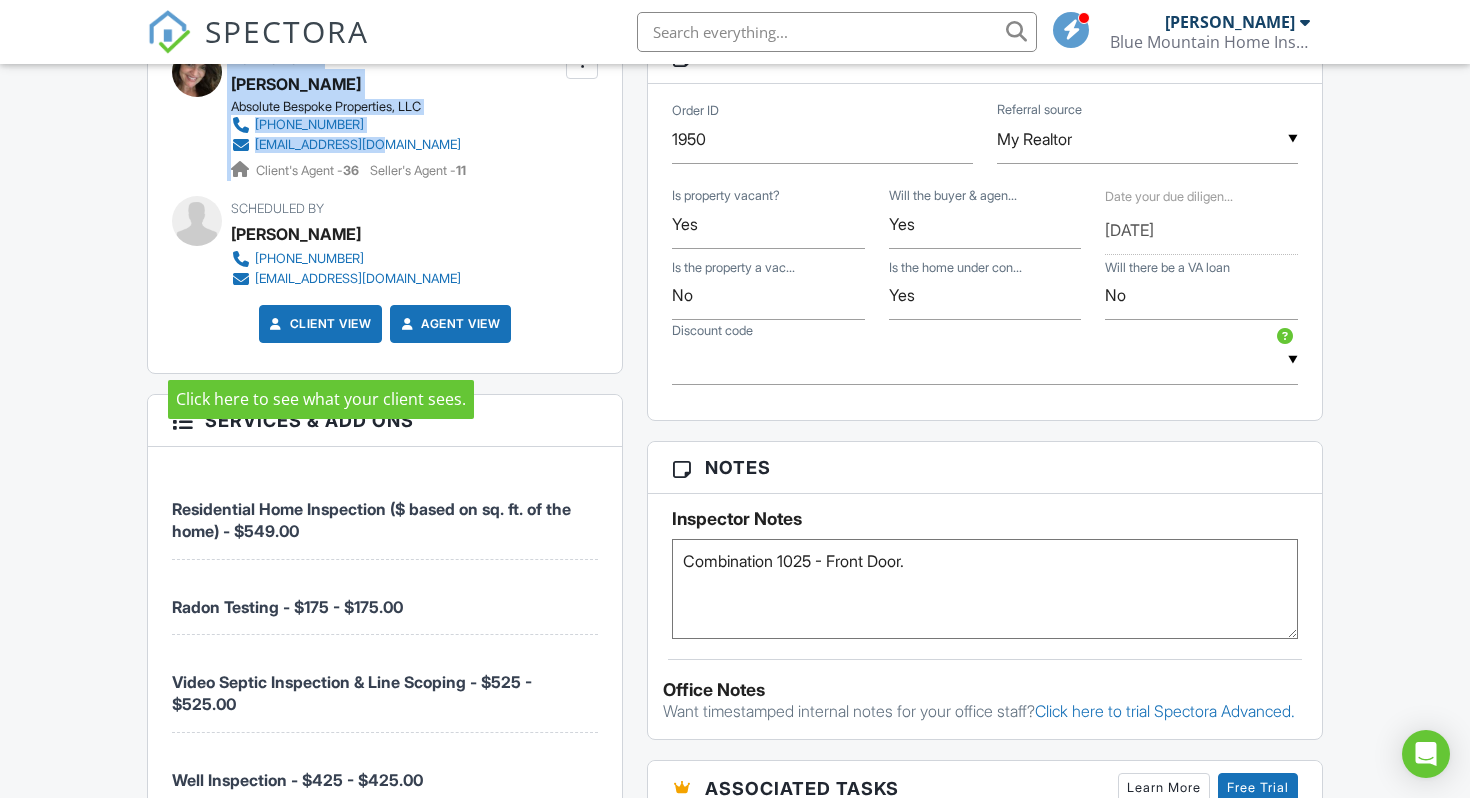 click on "Client View" at bounding box center (319, 324) 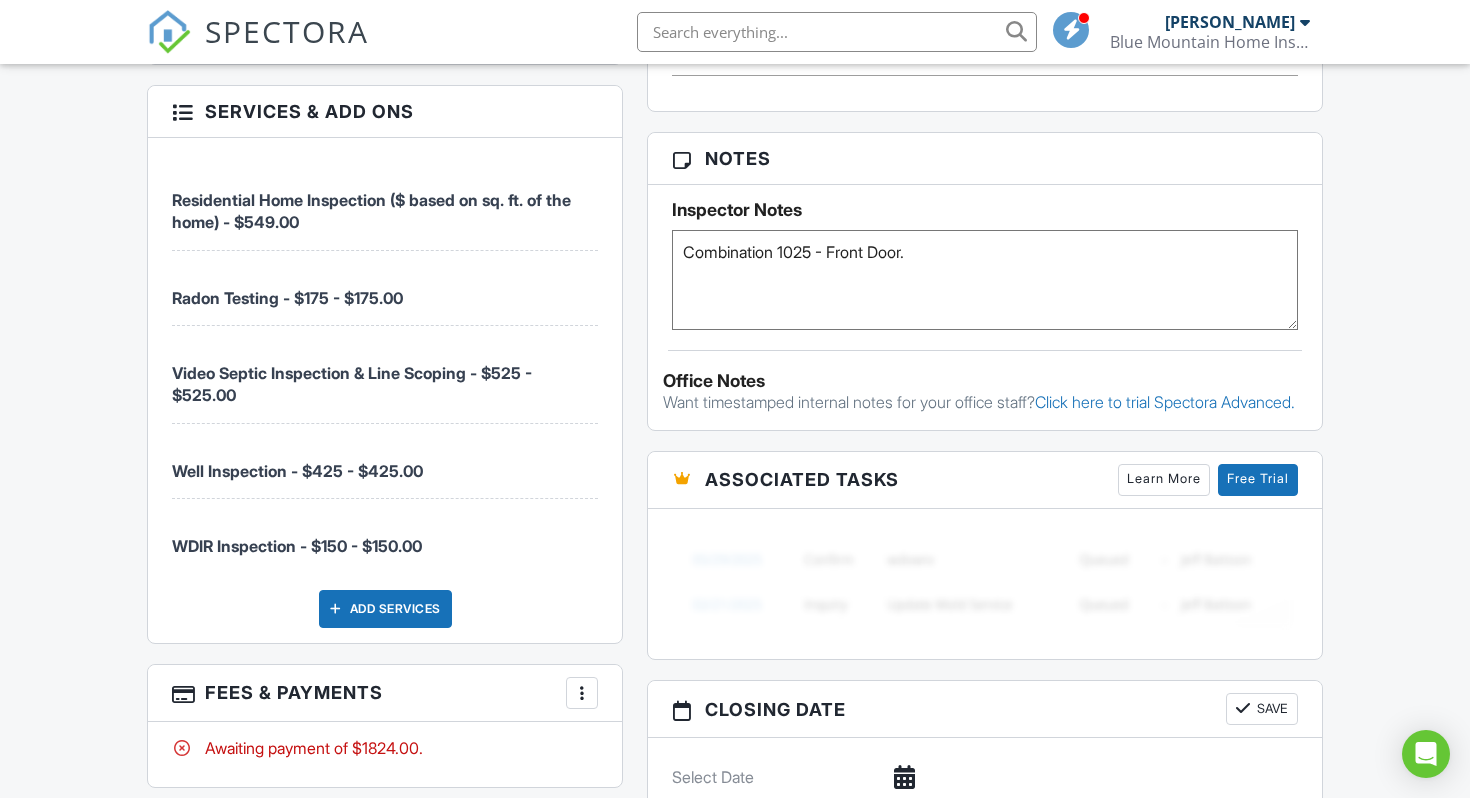 scroll, scrollTop: 1507, scrollLeft: 0, axis: vertical 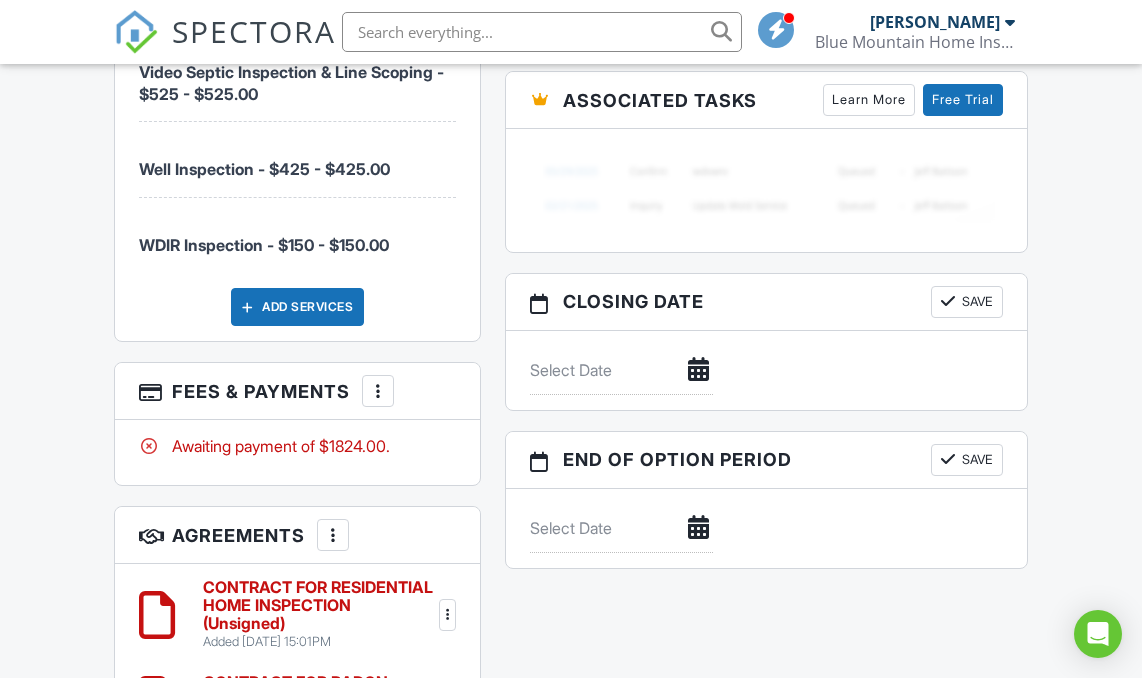 click on "Add Services" at bounding box center (297, 307) 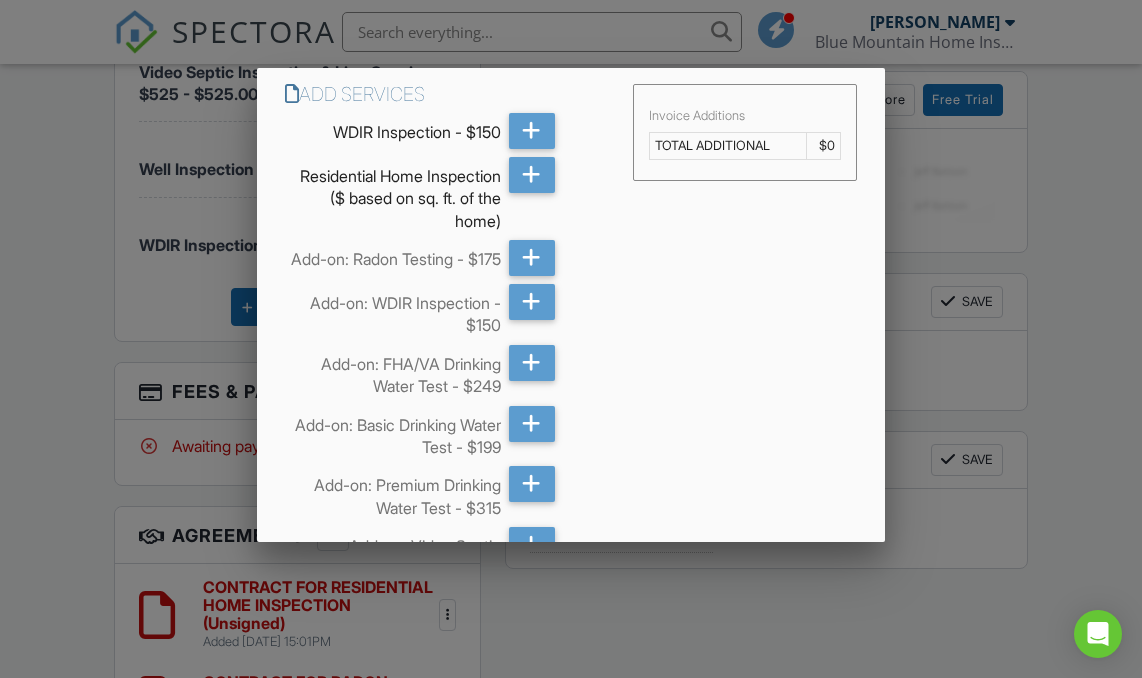 click at bounding box center (571, 324) 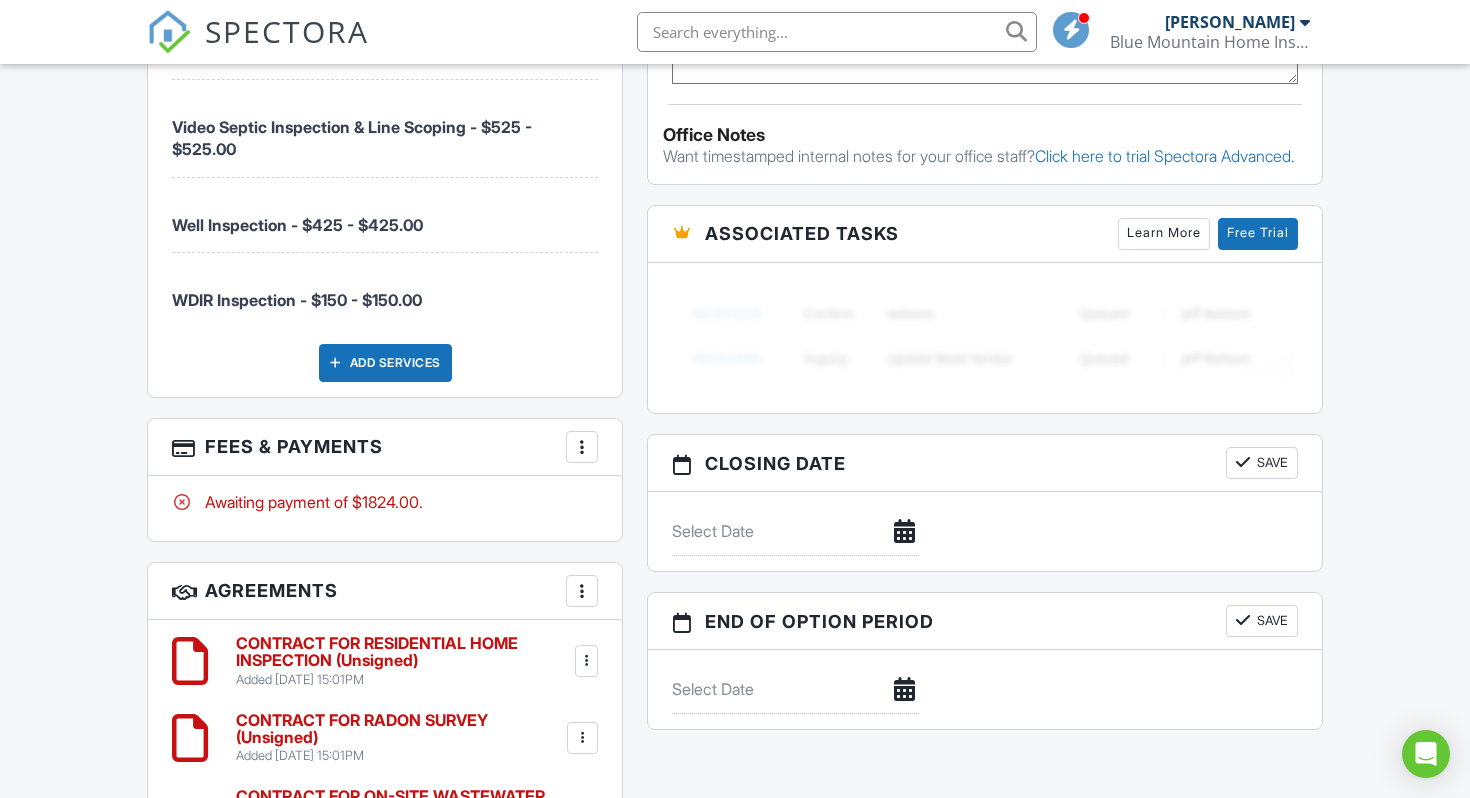 scroll, scrollTop: 1739, scrollLeft: 0, axis: vertical 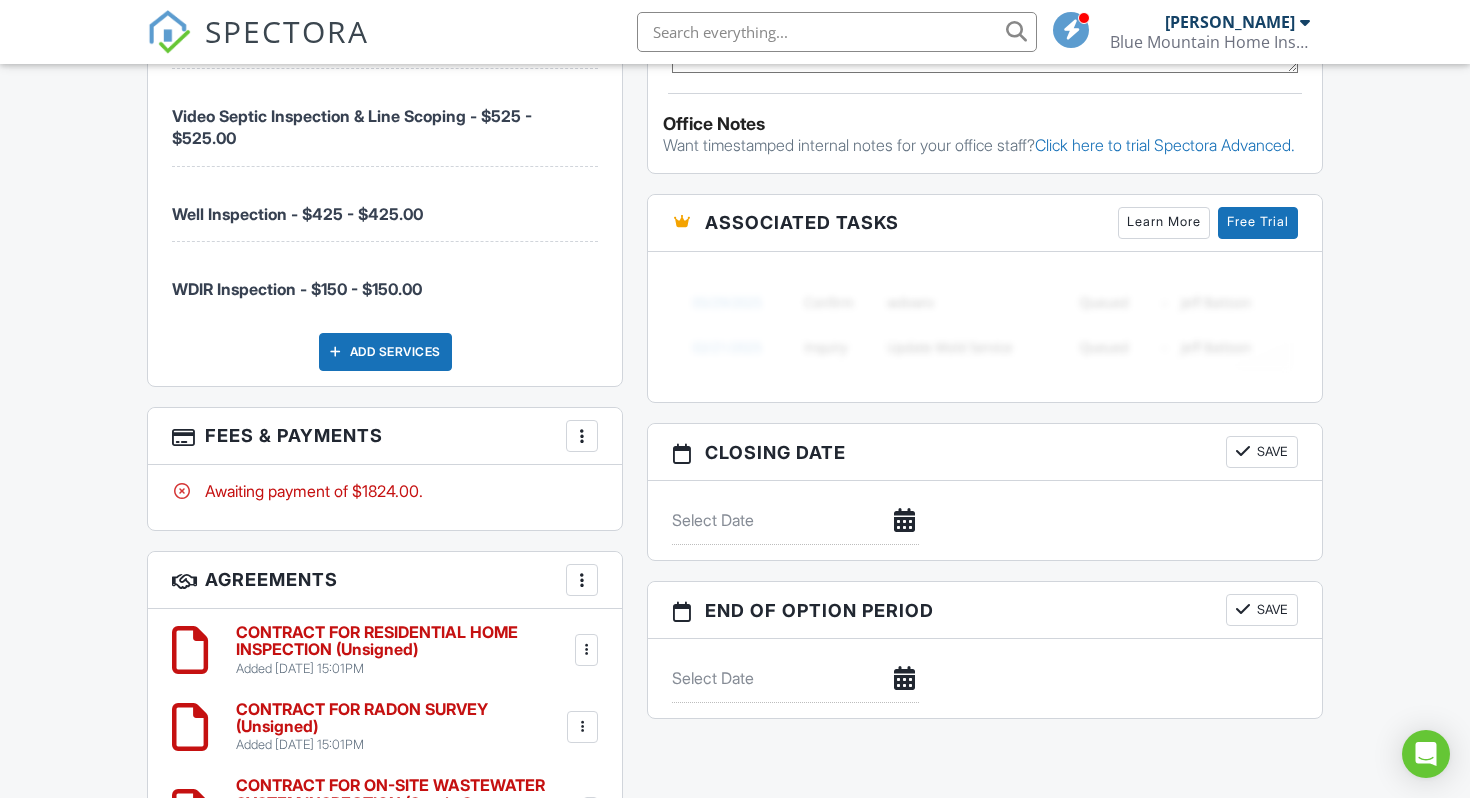 click at bounding box center [582, 436] 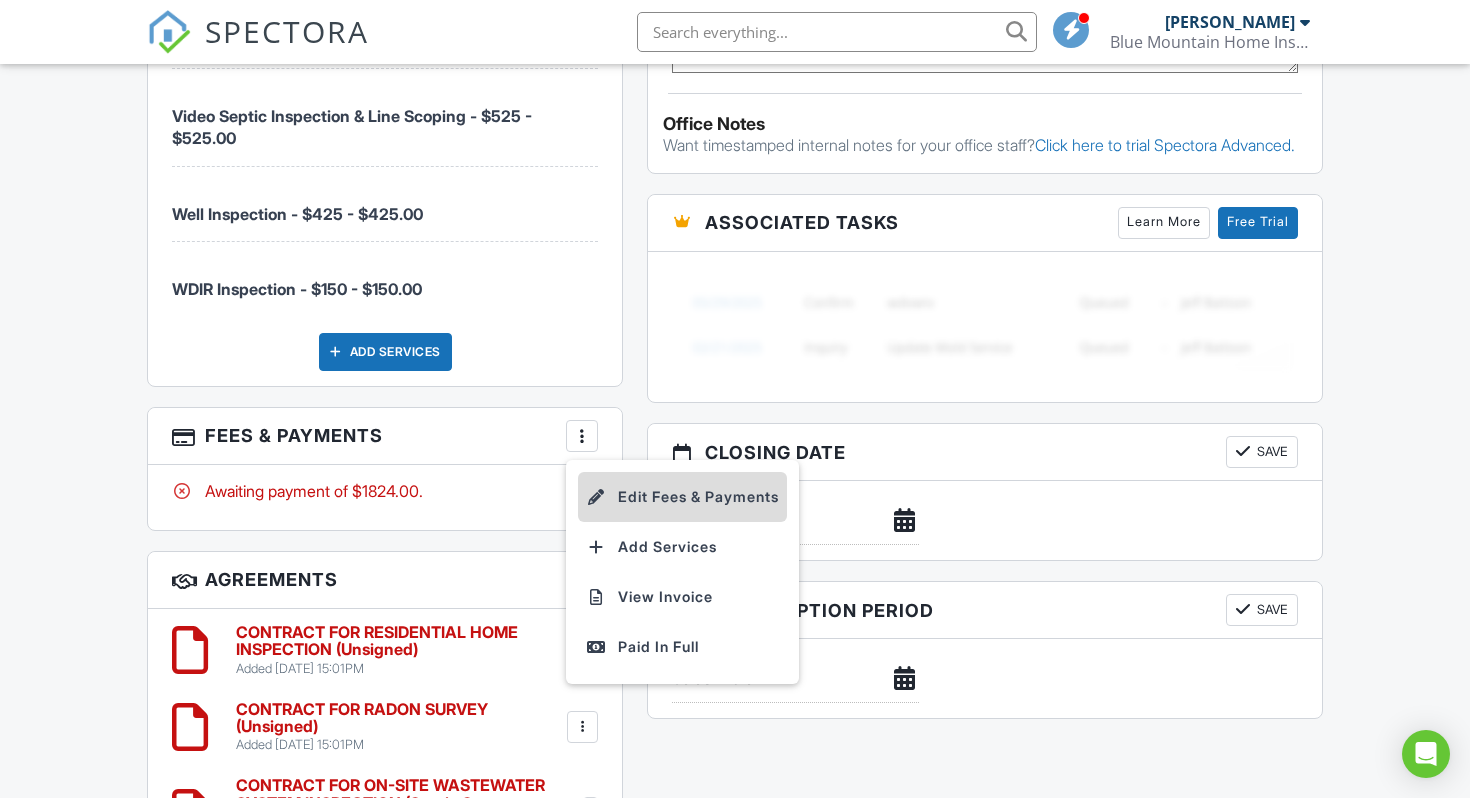 click on "Edit Fees & Payments" at bounding box center [682, 497] 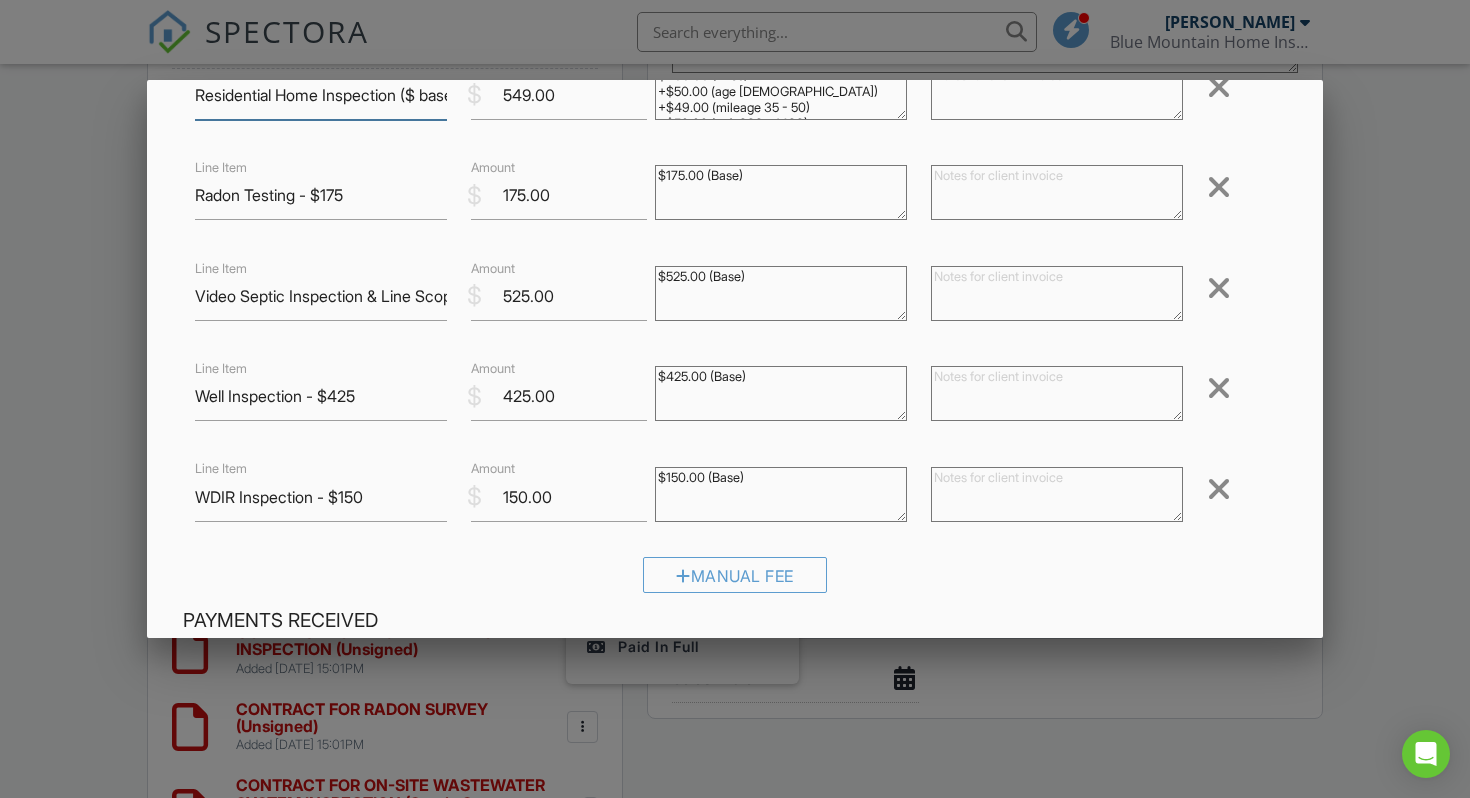 scroll, scrollTop: 167, scrollLeft: 0, axis: vertical 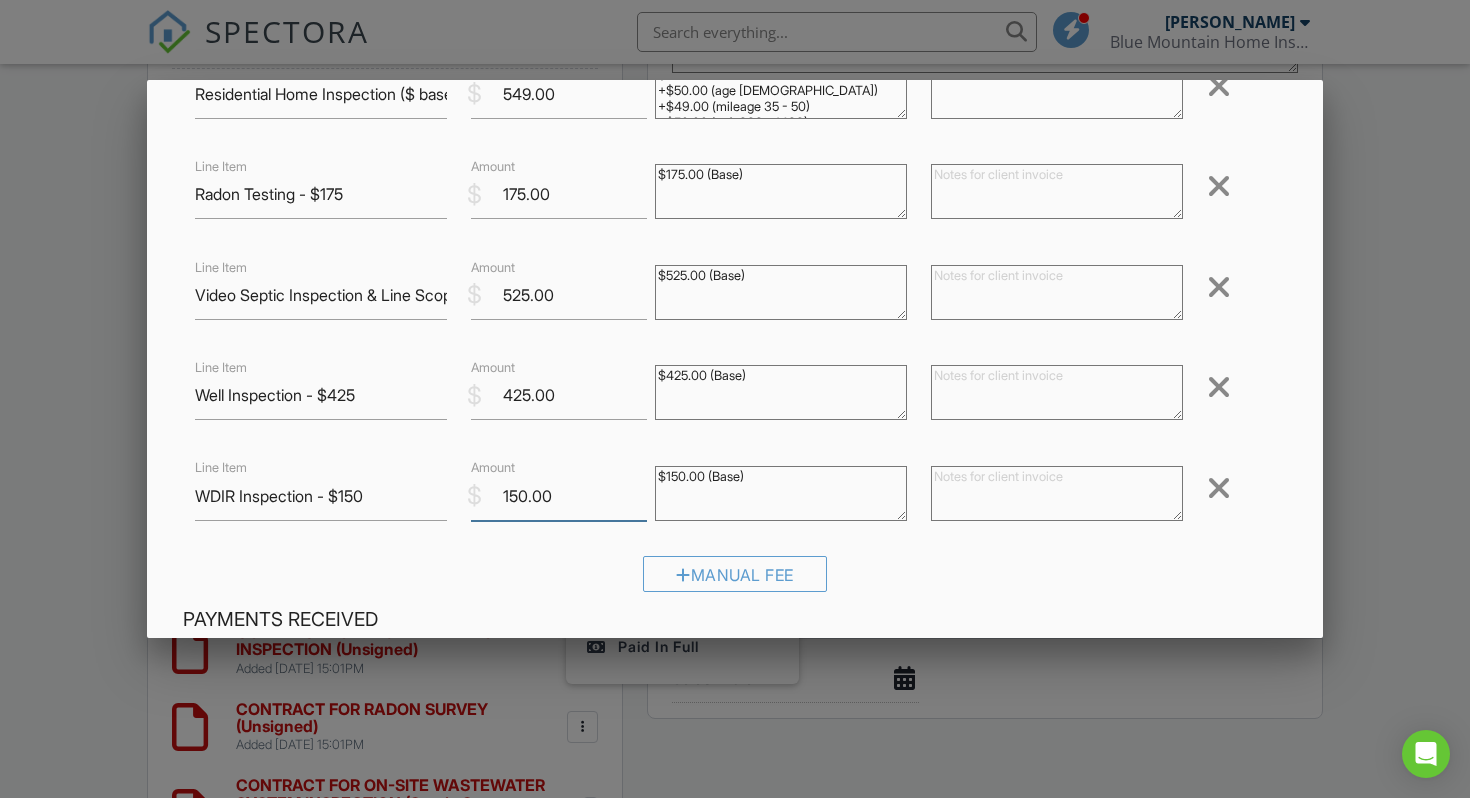 drag, startPoint x: 506, startPoint y: 495, endPoint x: 569, endPoint y: 495, distance: 63 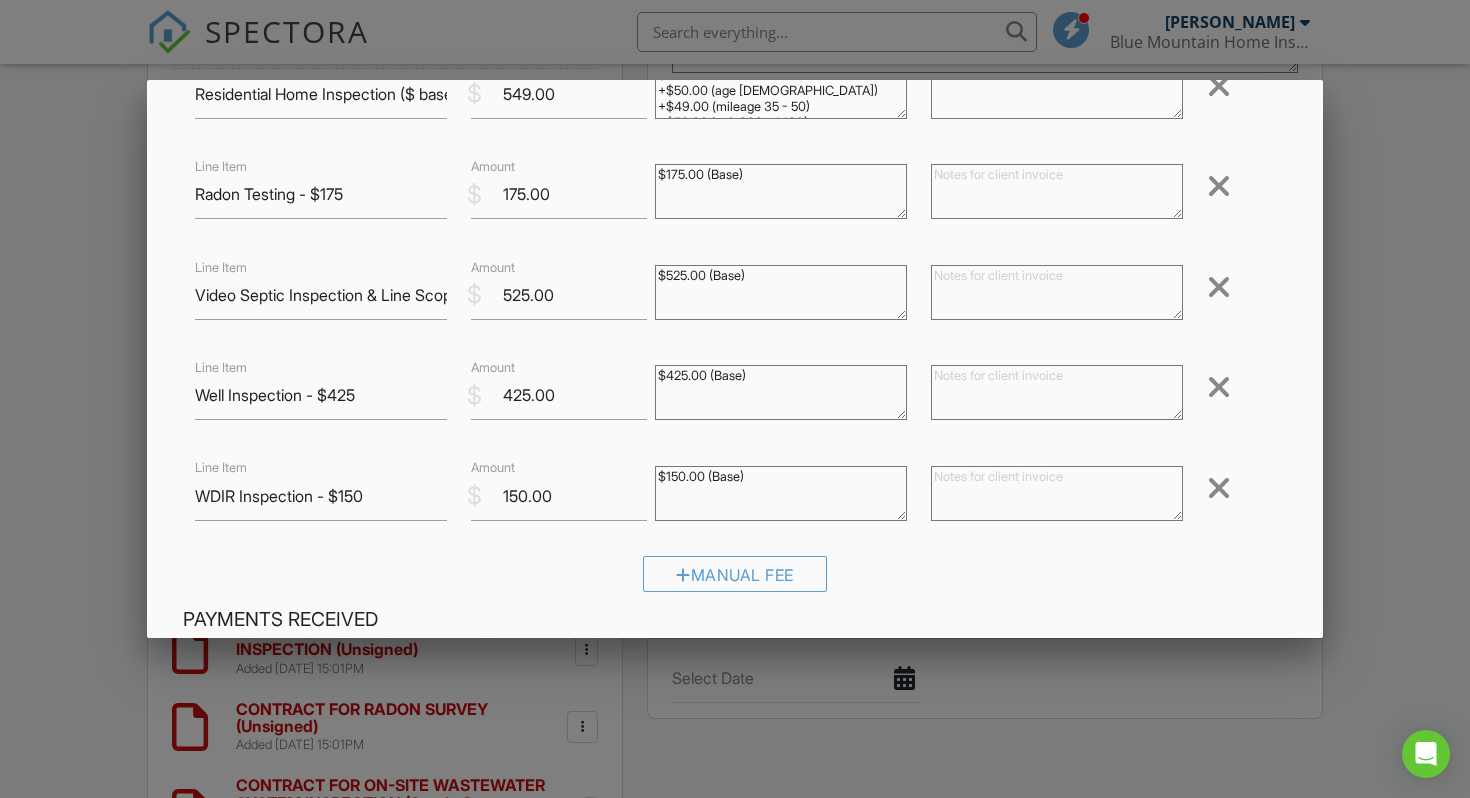 click on "$150.00 (Base)" at bounding box center [781, 493] 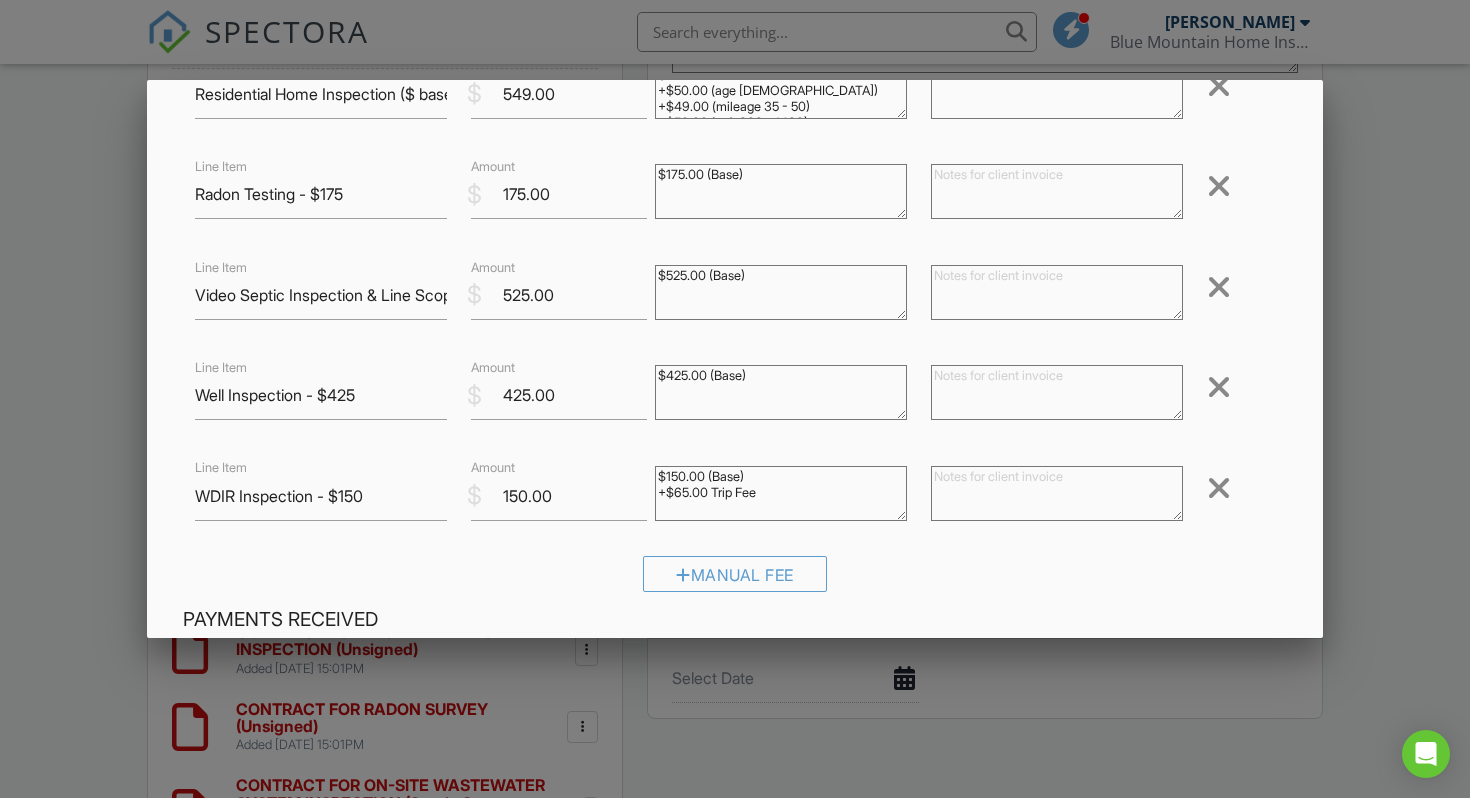 type on "$150.00 (Base)
+$65.00 Trip Fee" 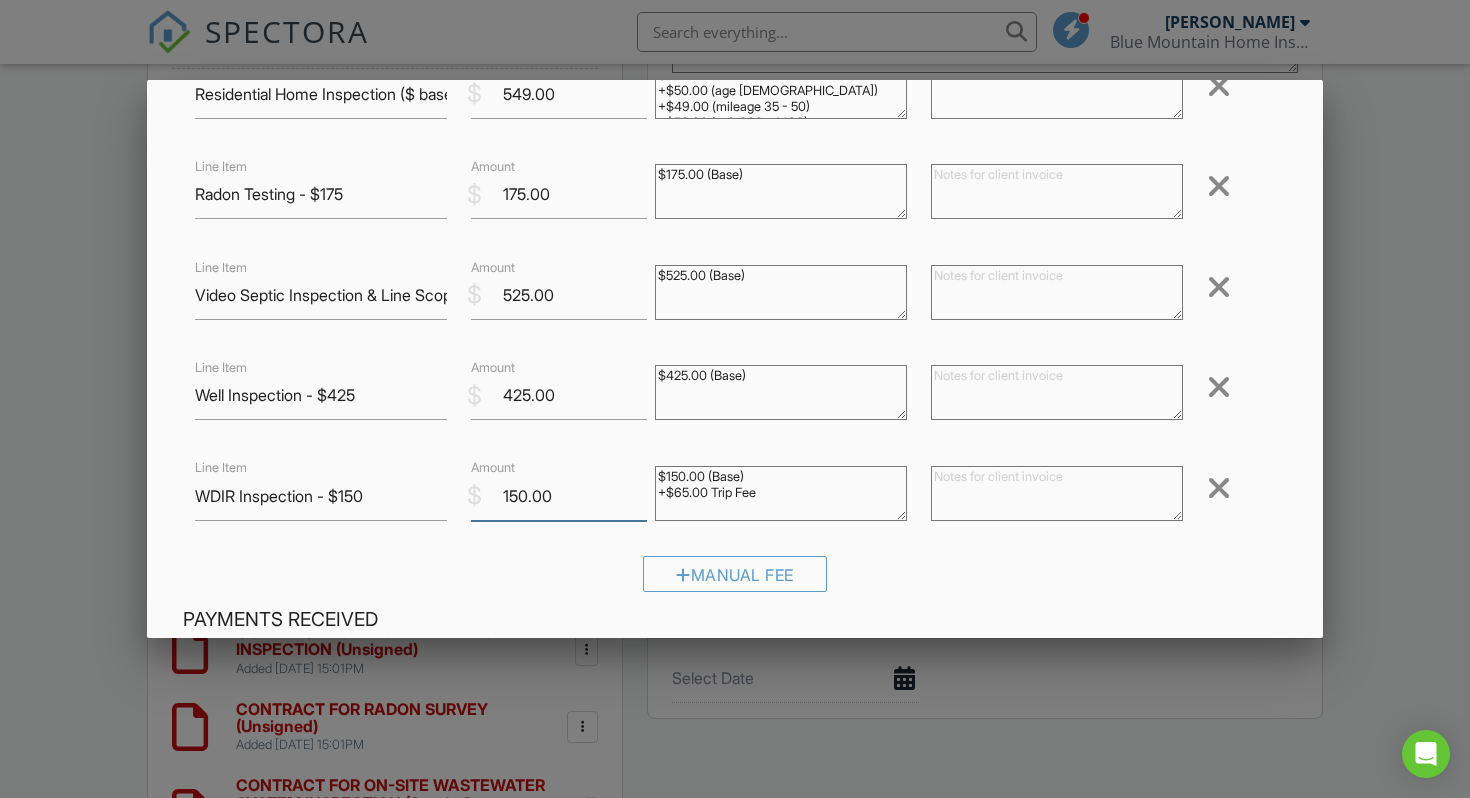 drag, startPoint x: 502, startPoint y: 493, endPoint x: 565, endPoint y: 493, distance: 63 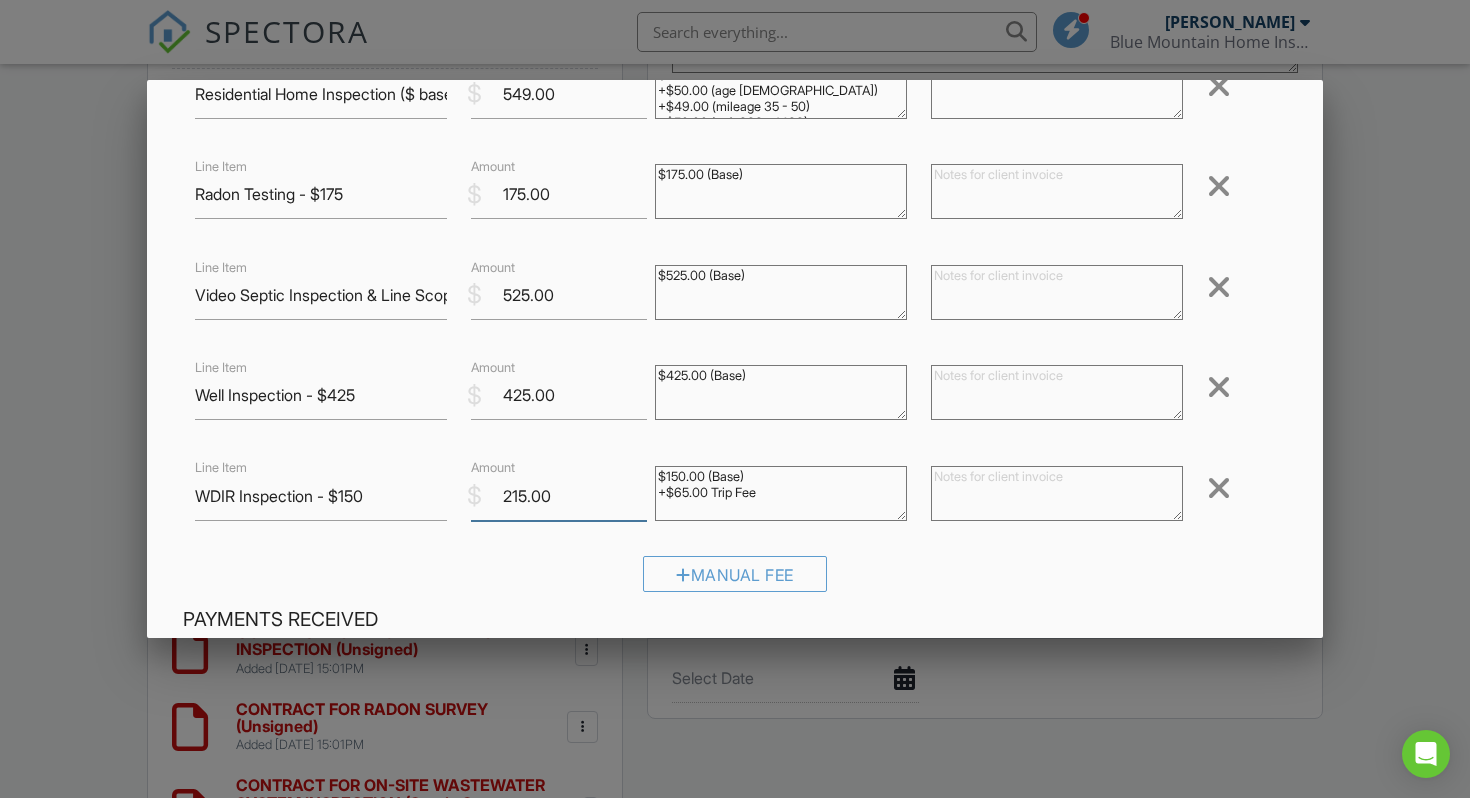 type on "215.00" 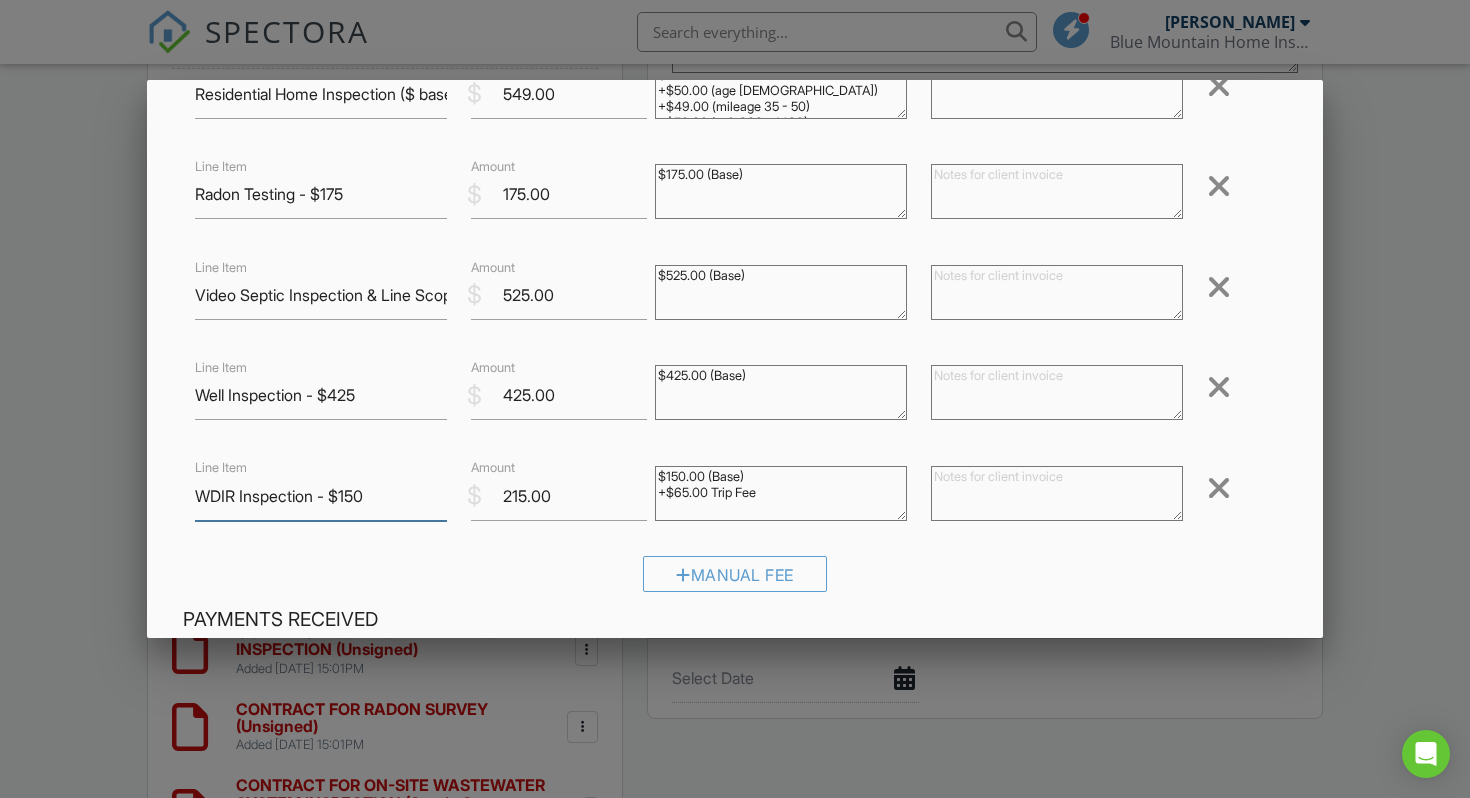 drag, startPoint x: 347, startPoint y: 496, endPoint x: 402, endPoint y: 496, distance: 55 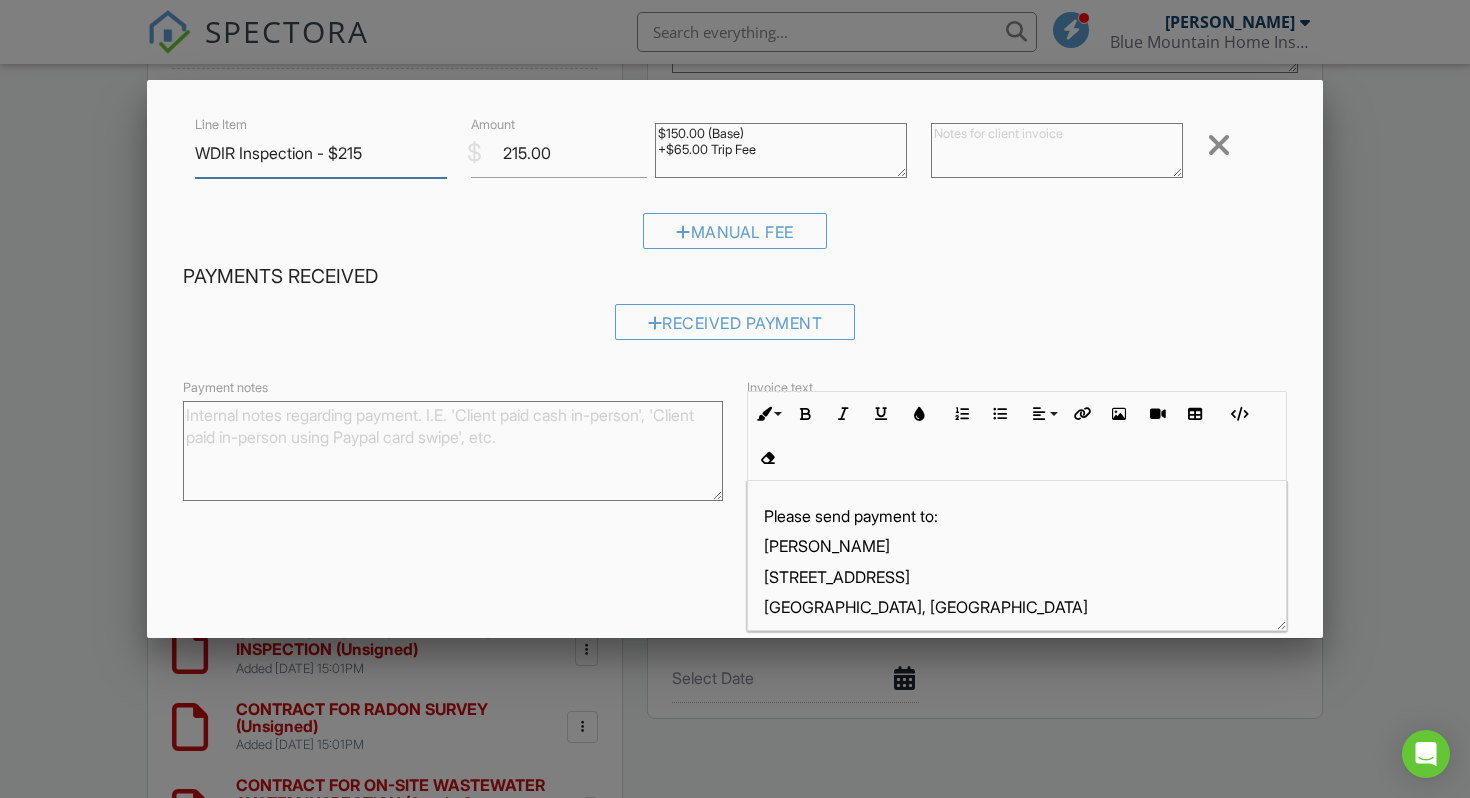 scroll, scrollTop: 600, scrollLeft: 0, axis: vertical 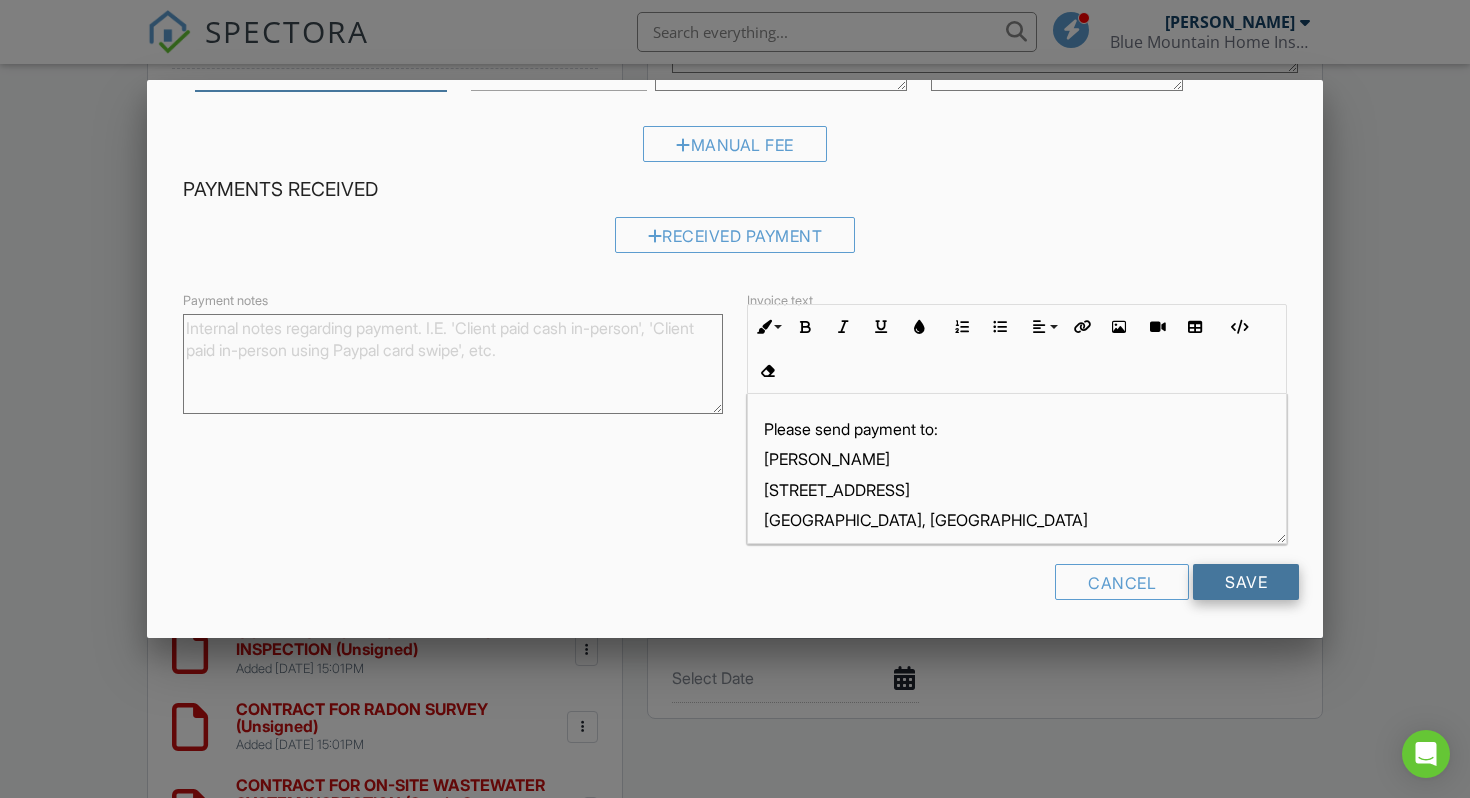 type on "WDIR Inspection - $215" 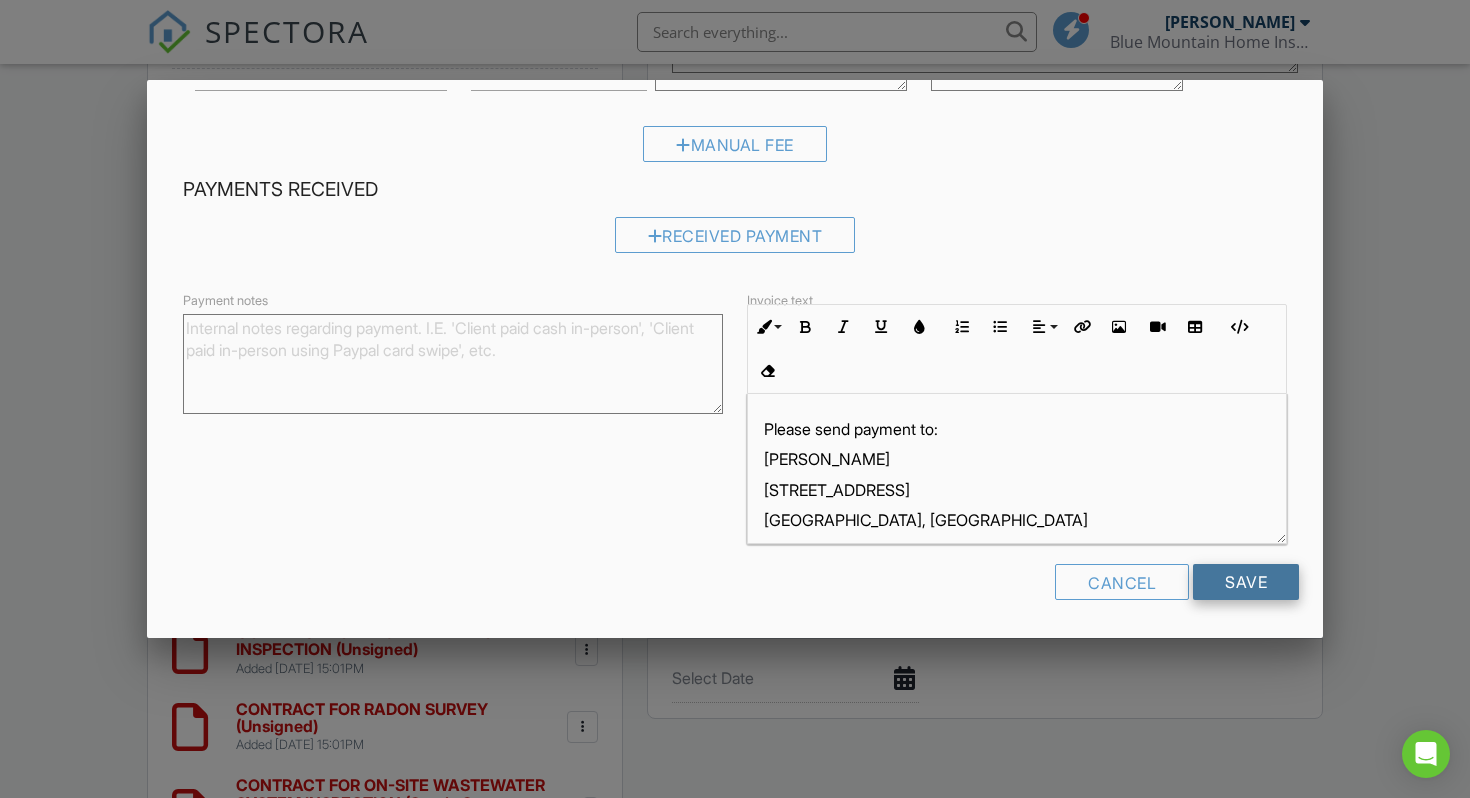 click on "Save" at bounding box center (1246, 582) 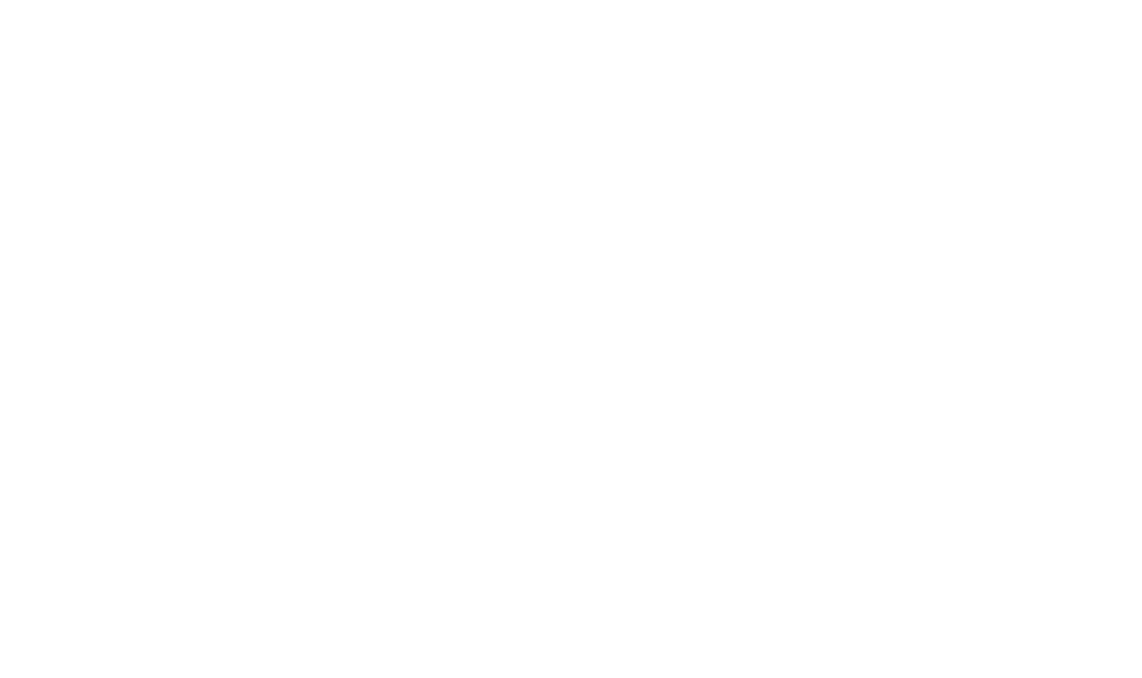 scroll, scrollTop: 0, scrollLeft: 0, axis: both 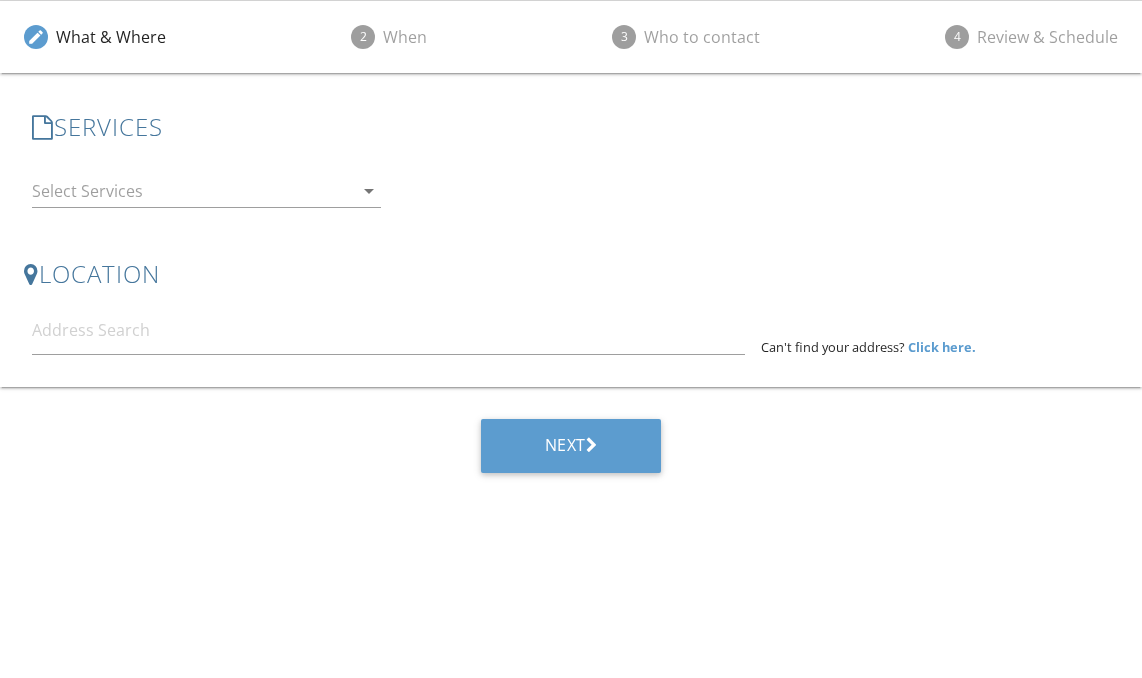 click at bounding box center (192, 191) 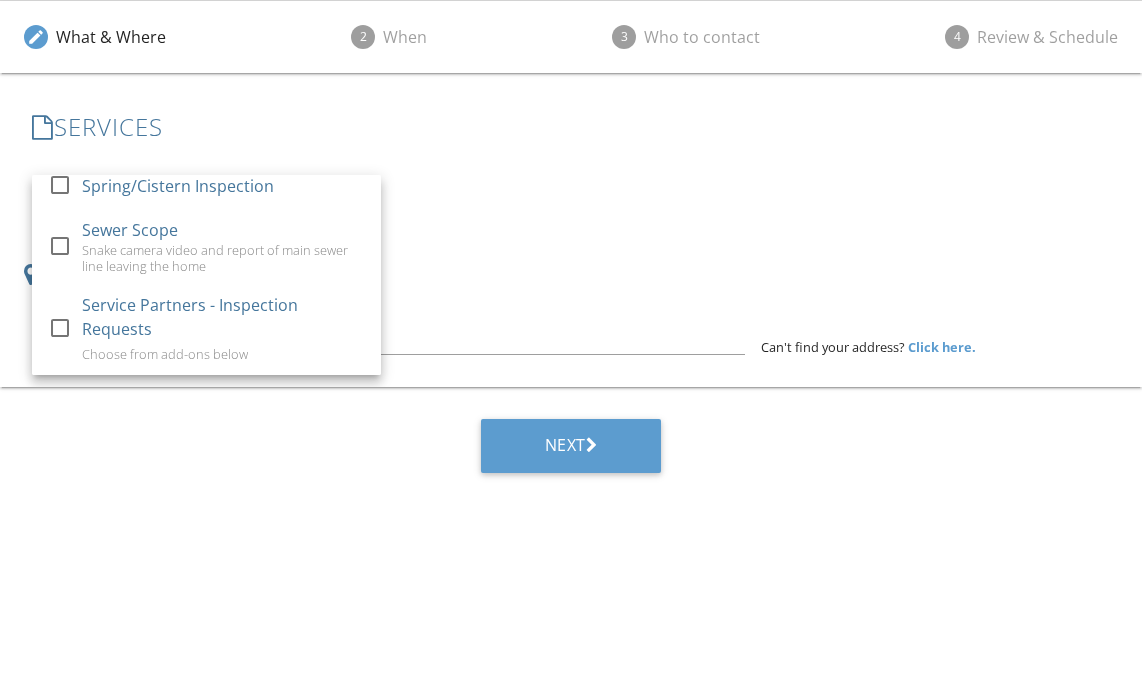 scroll, scrollTop: 239, scrollLeft: 0, axis: vertical 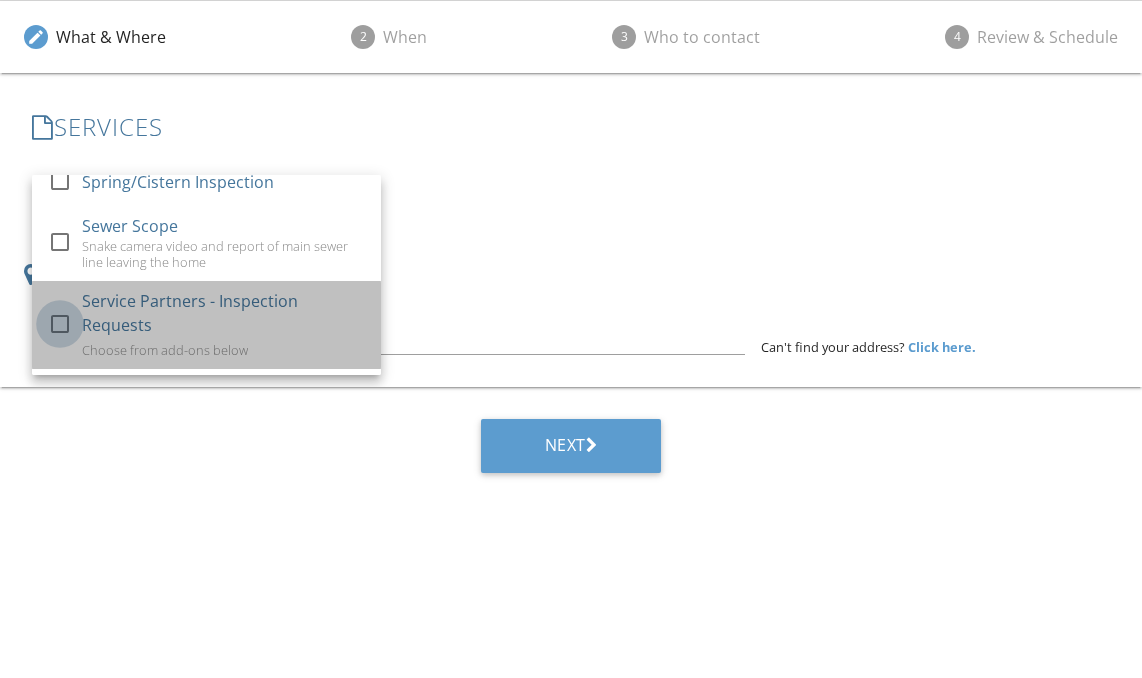 click at bounding box center [60, 323] 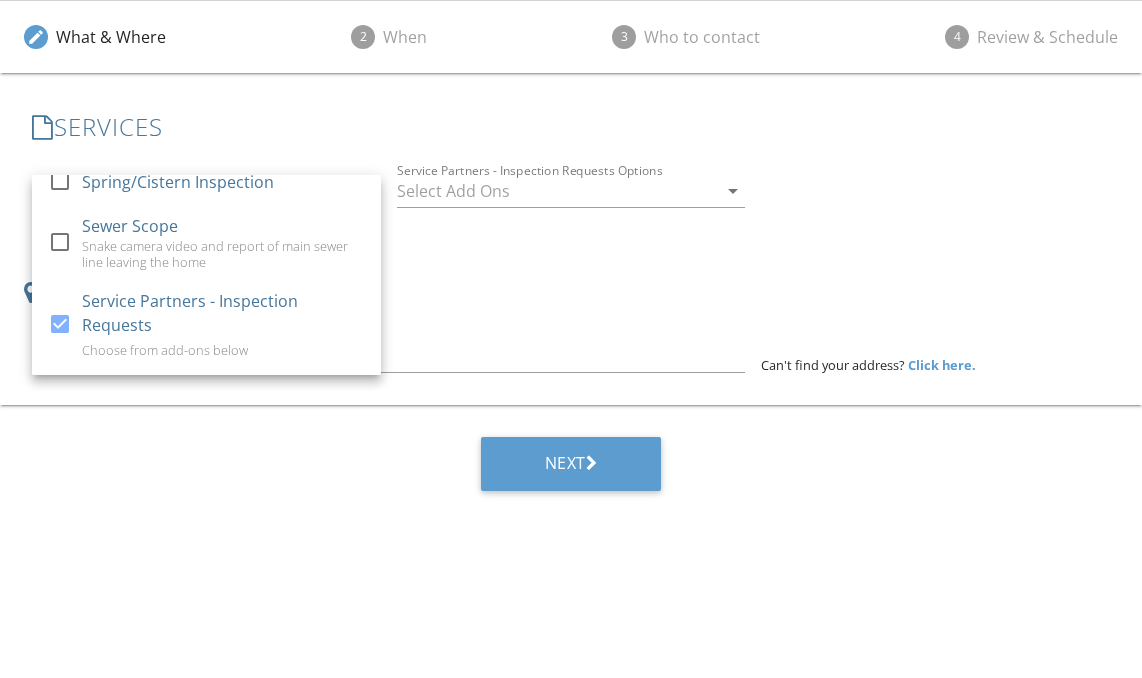 click at bounding box center [557, 191] 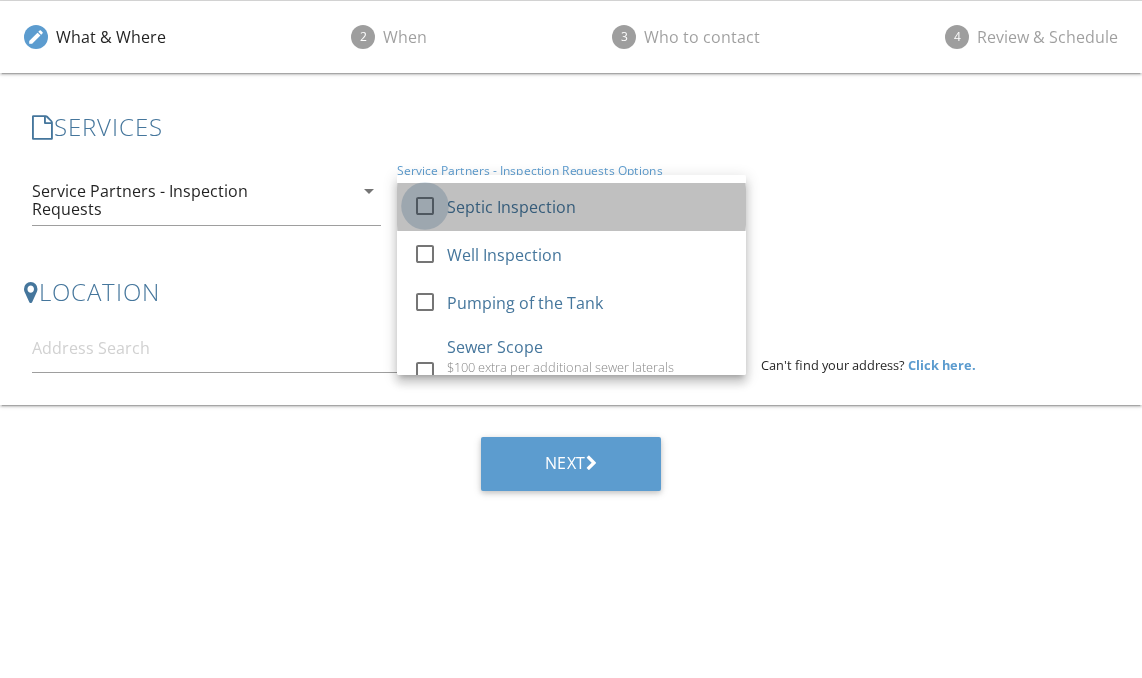 click at bounding box center [425, 205] 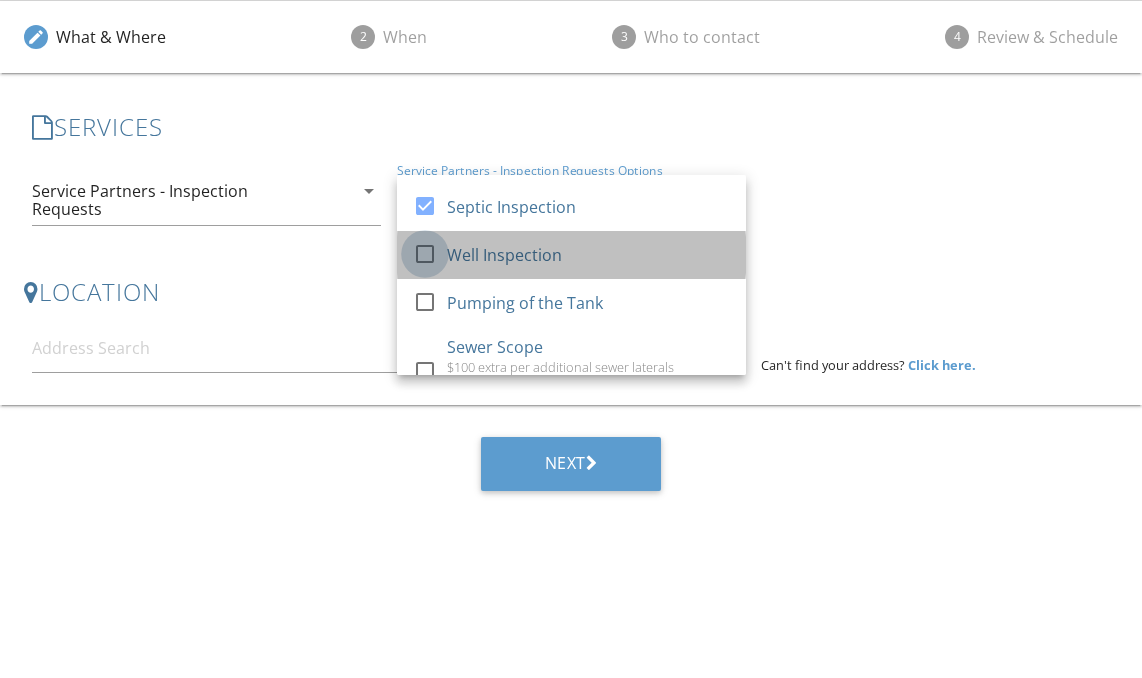 click at bounding box center [425, 253] 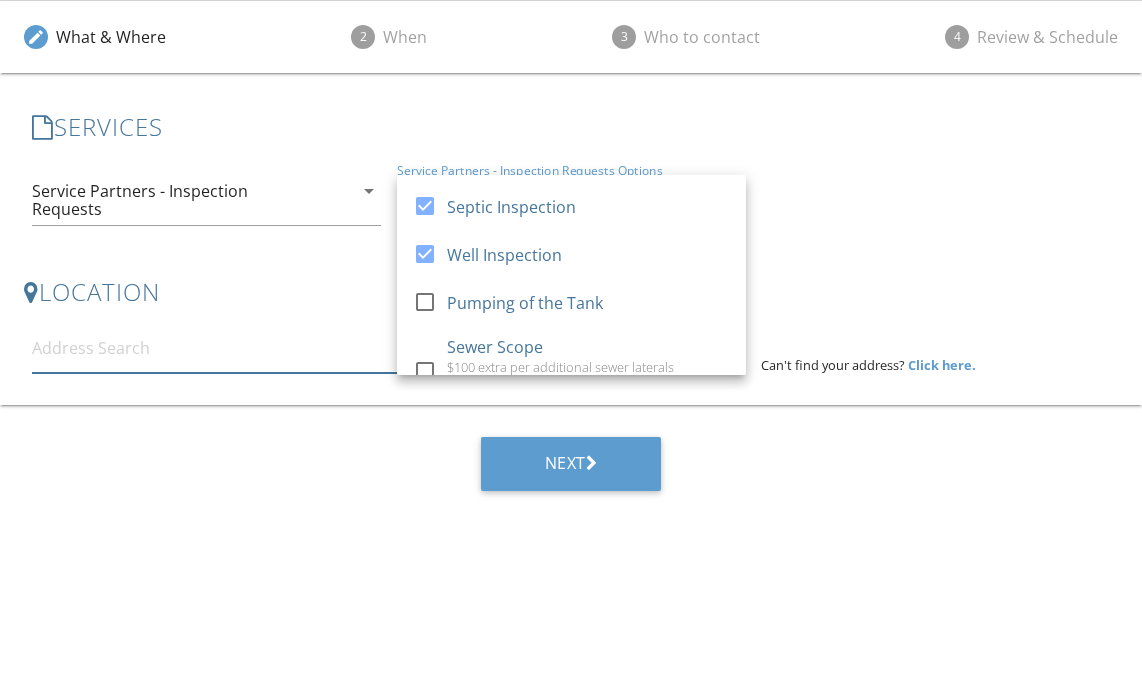 click at bounding box center [388, 348] 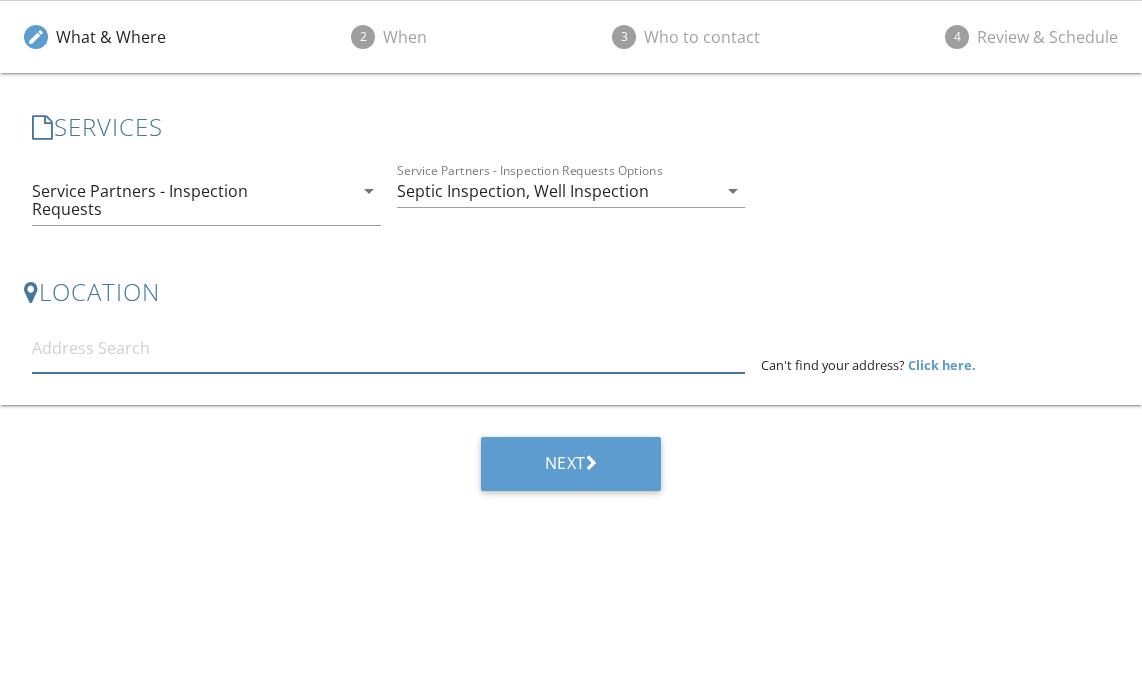 paste on "1788 Blue Rock Rd, Burnsville, NC 28714" 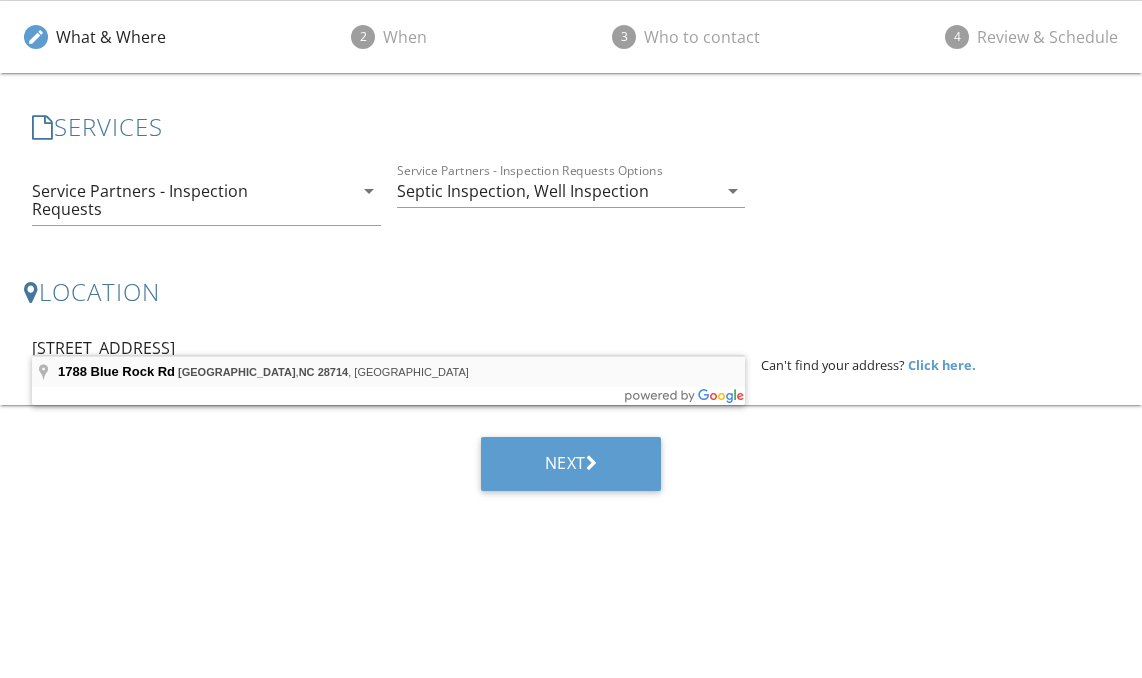 type on "1788 Blue Rock Rd, Burnsville, NC 28714, USA" 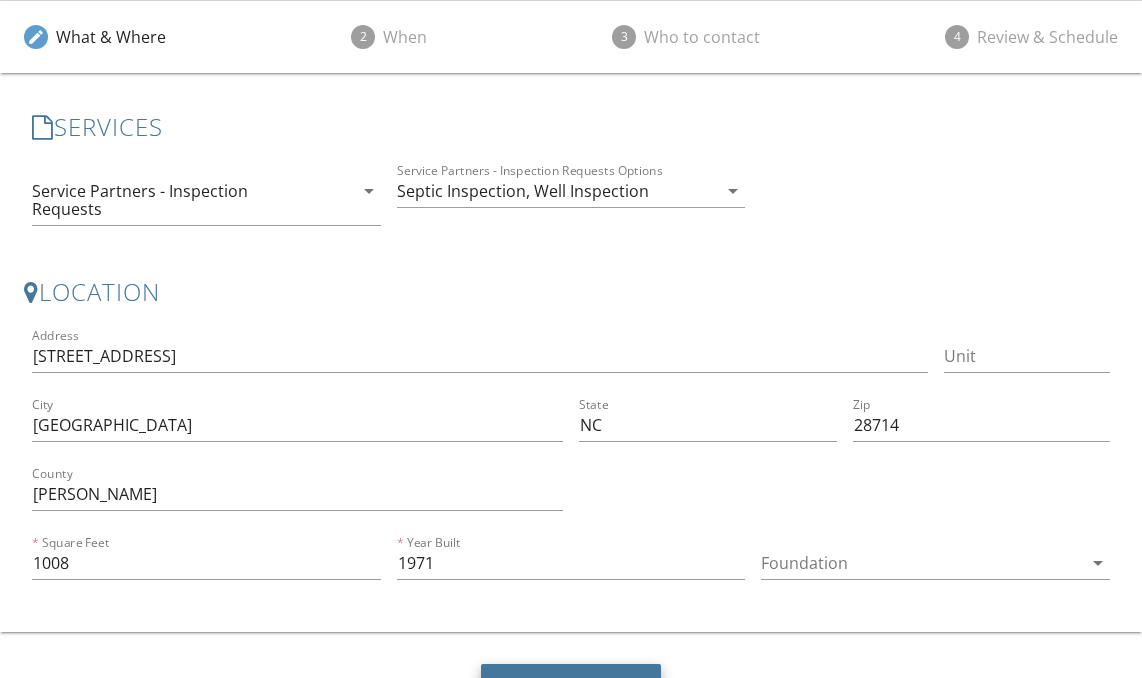 click on "Next" at bounding box center [571, 691] 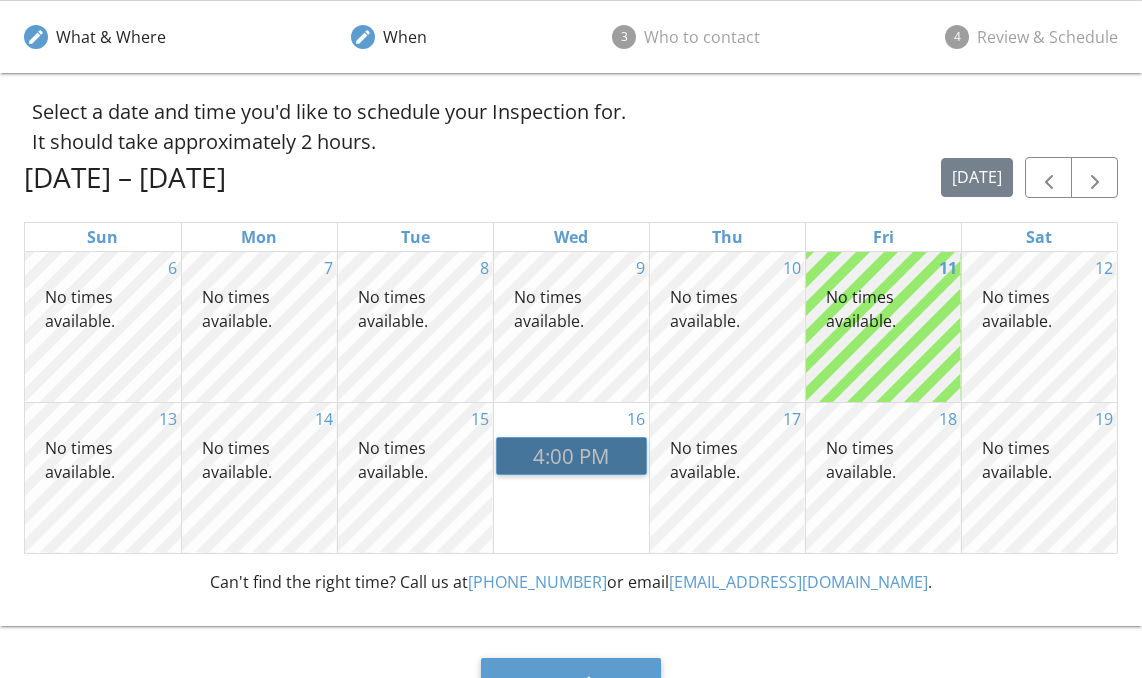 click on "4p 4:00 PM" at bounding box center [571, 456] 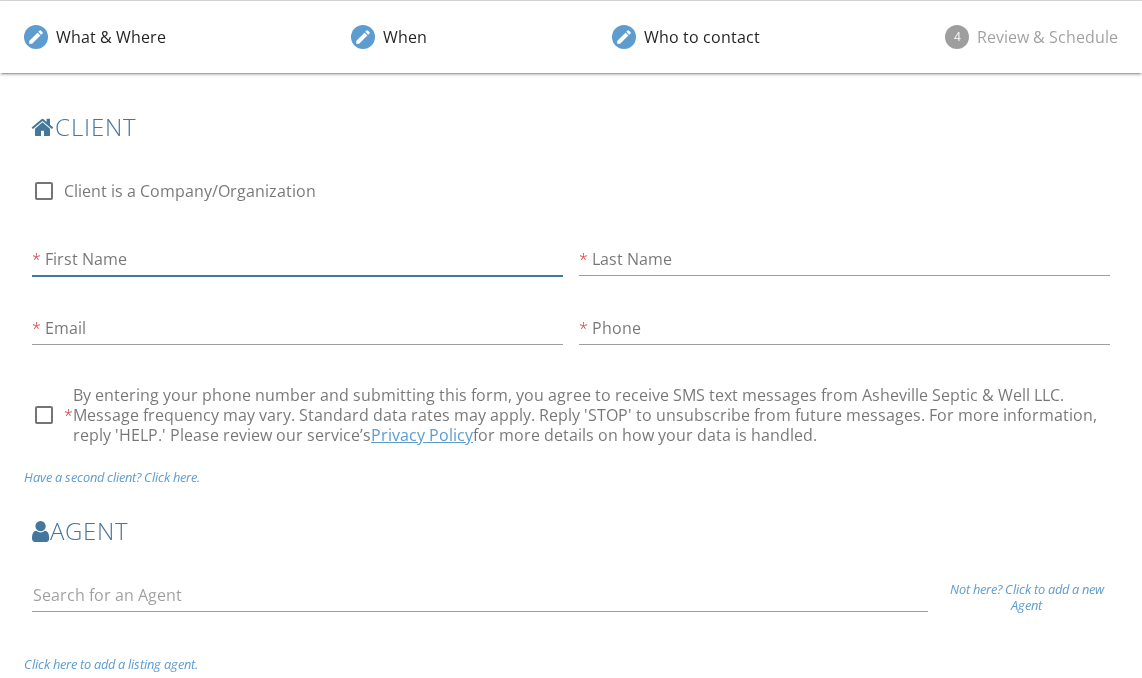 click on "First Name" at bounding box center (297, 259) 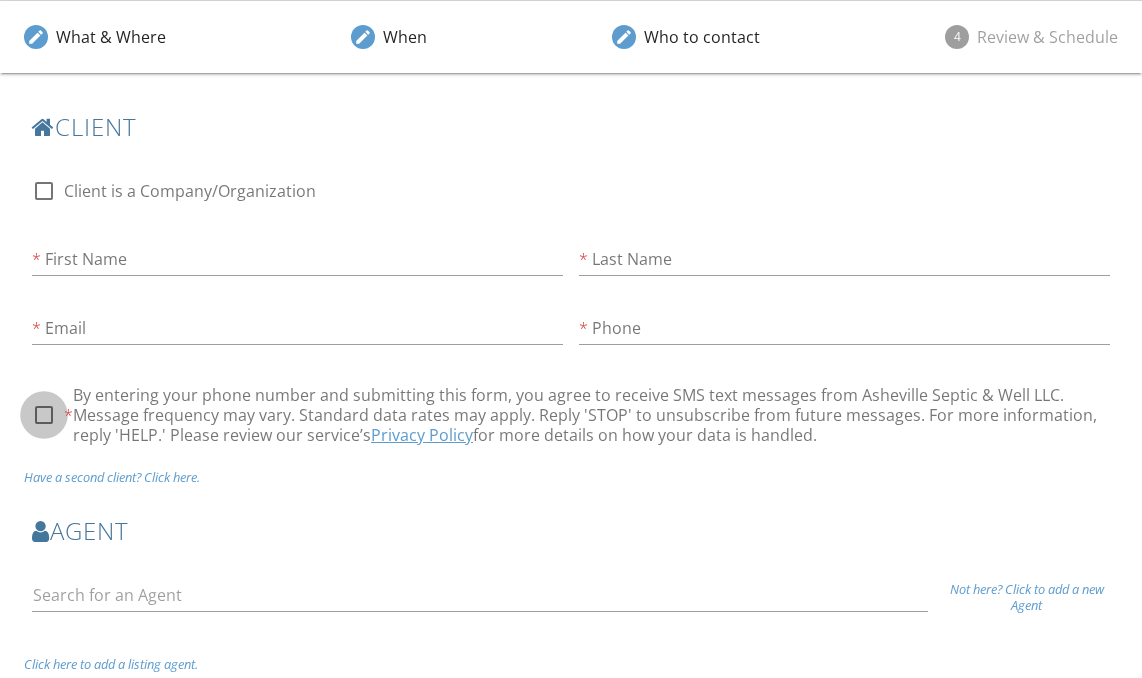 click at bounding box center (44, 415) 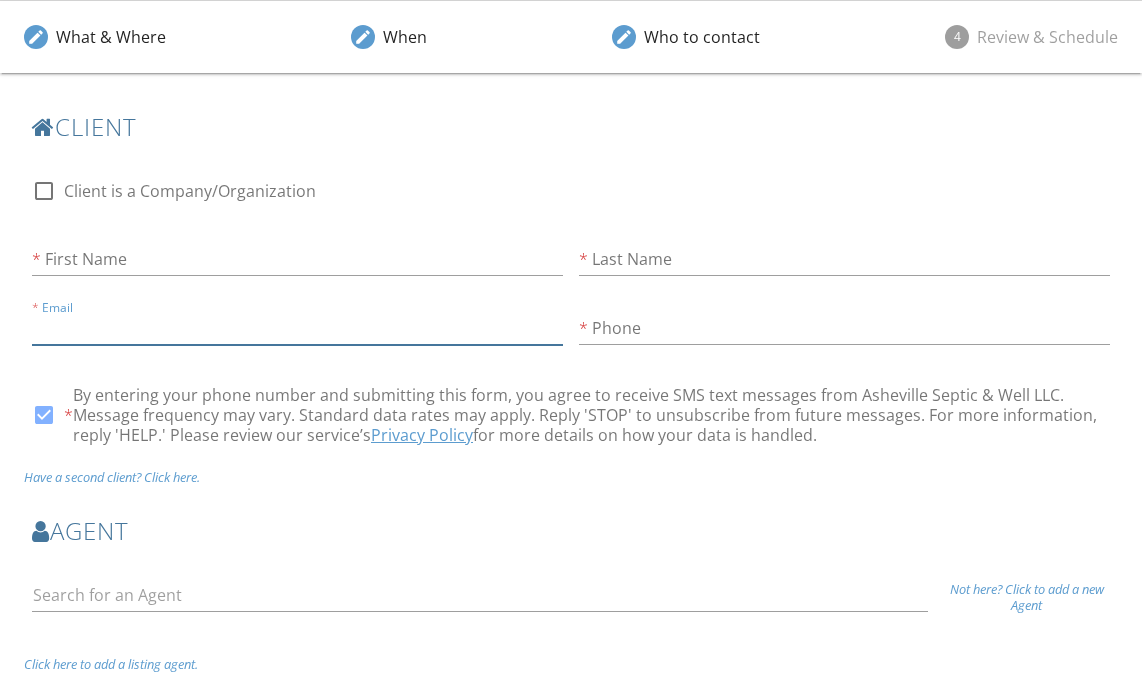 click on "Email" at bounding box center (297, 328) 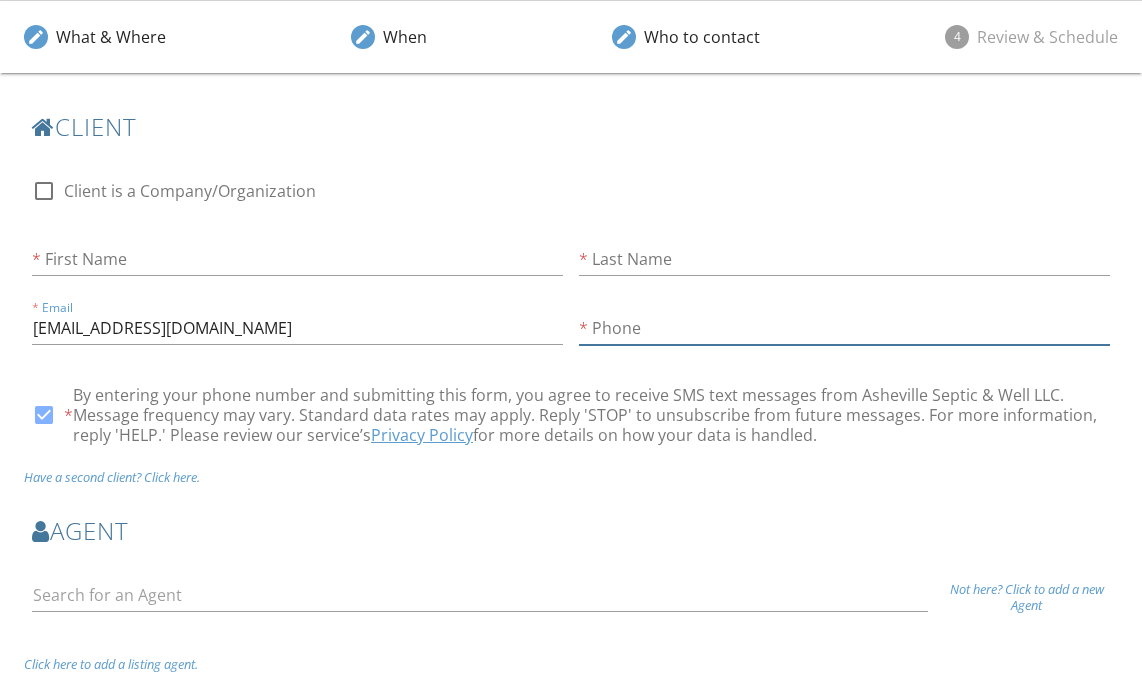 type on "[PHONE_NUMBER]" 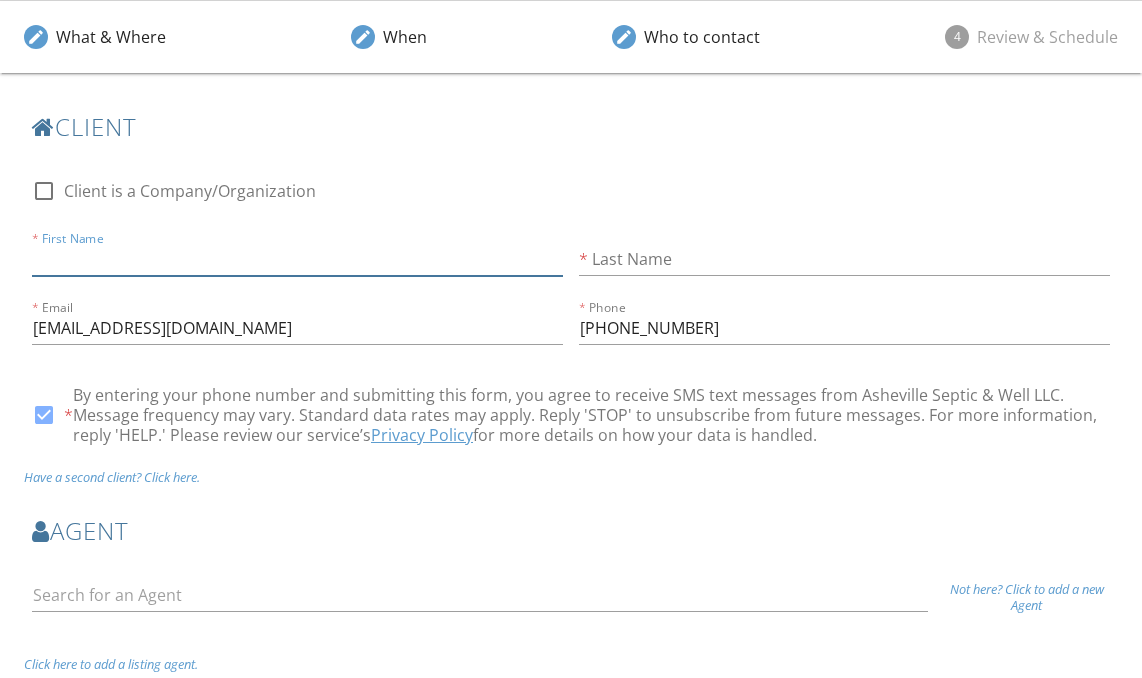 click on "First Name" at bounding box center [297, 259] 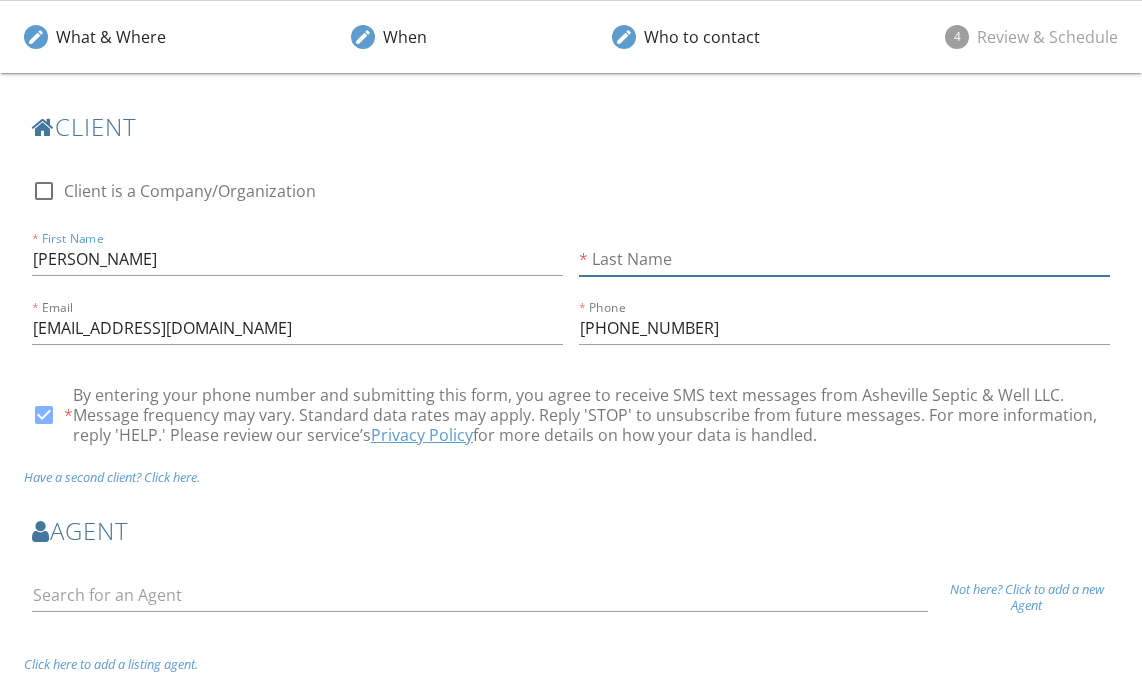 type on "Van Hall" 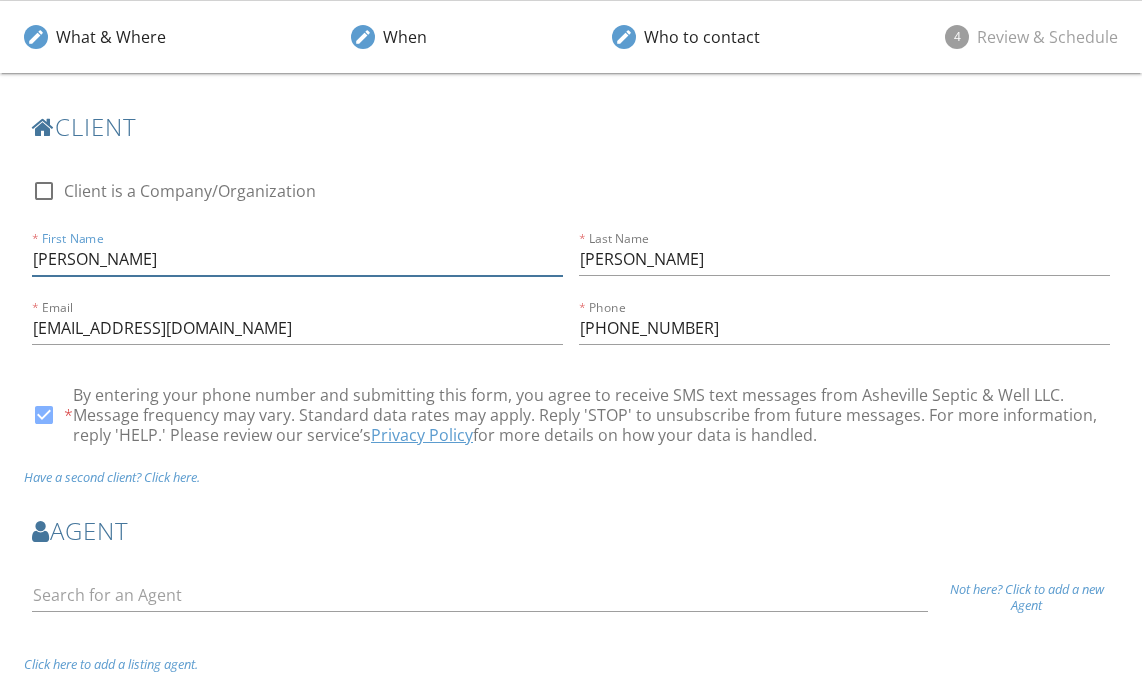 drag, startPoint x: 122, startPoint y: 255, endPoint x: -53, endPoint y: 249, distance: 175.10283 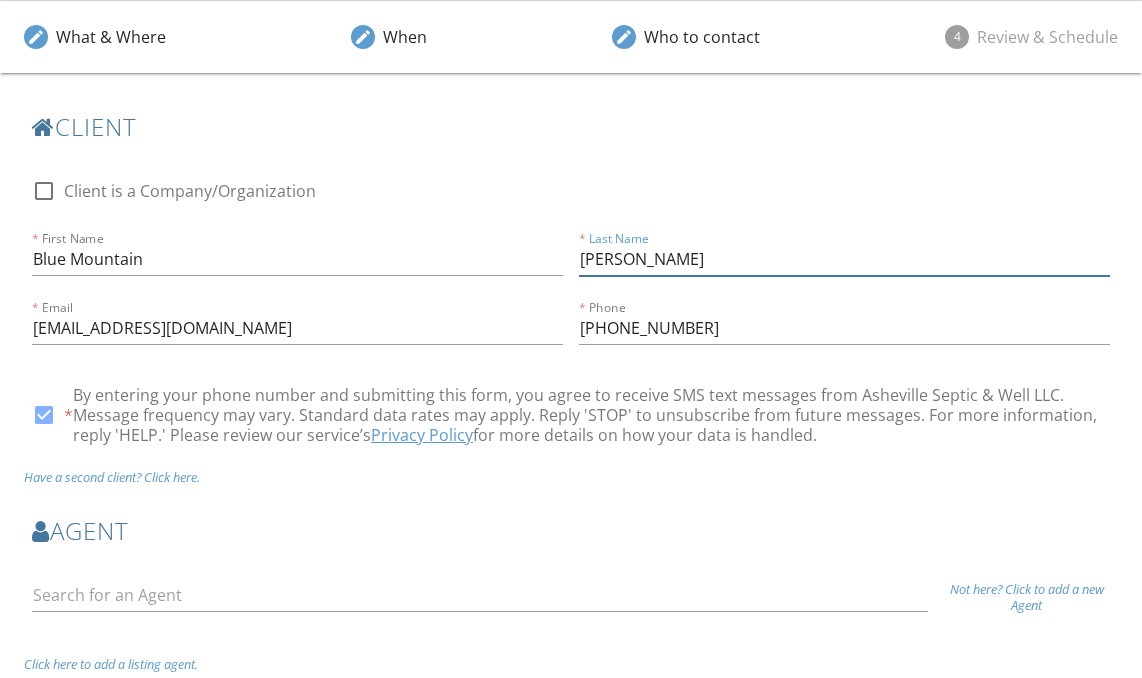 drag, startPoint x: 652, startPoint y: 259, endPoint x: 448, endPoint y: 247, distance: 204.35263 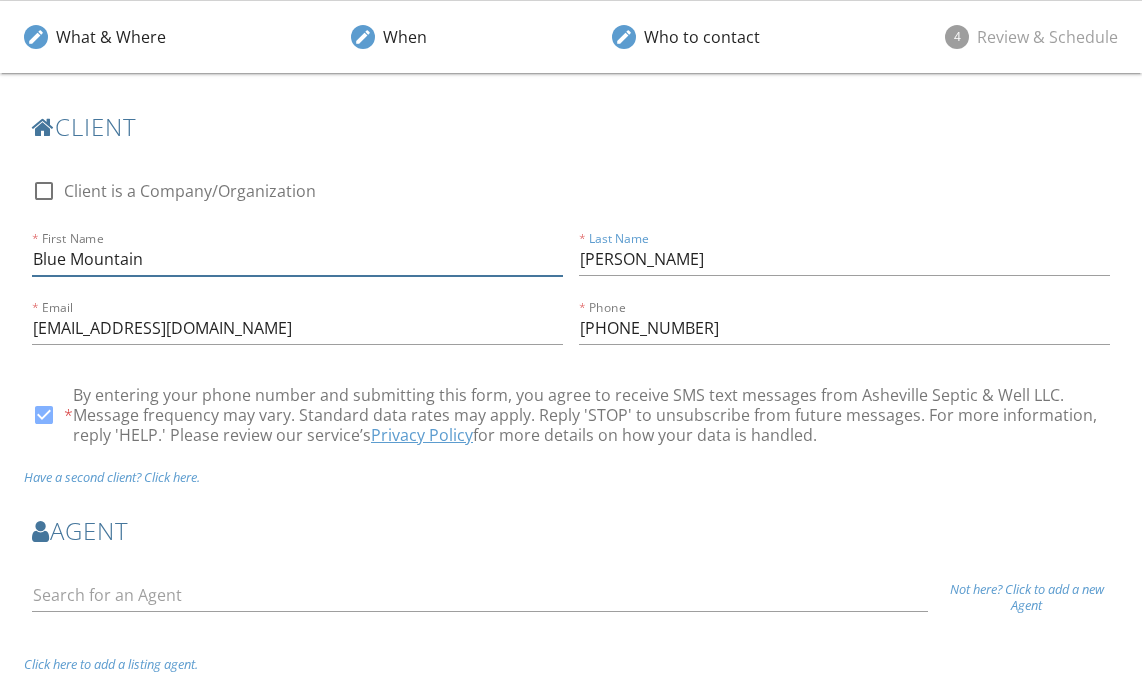 click on "check_box_outline_blank Client is a Company/Organization     First Name Blue Mountain   Last Name Van Hall   Email info@bluemountainhomeinspections.com     Phone 828-484-2202       check_box
By entering your phone number and submitting this form, you agree to receive SMS text messages from
Asheville Septic & Well LLC. Message frequency may vary. Standard data rates may apply.
Reply 'STOP' to unsubscribe from future messages. For more information, reply 'HELP.' Please review our service’s
Privacy Policy
for more details on how your data is handled.
Tags         Notes   Private Notes" at bounding box center [571, 314] 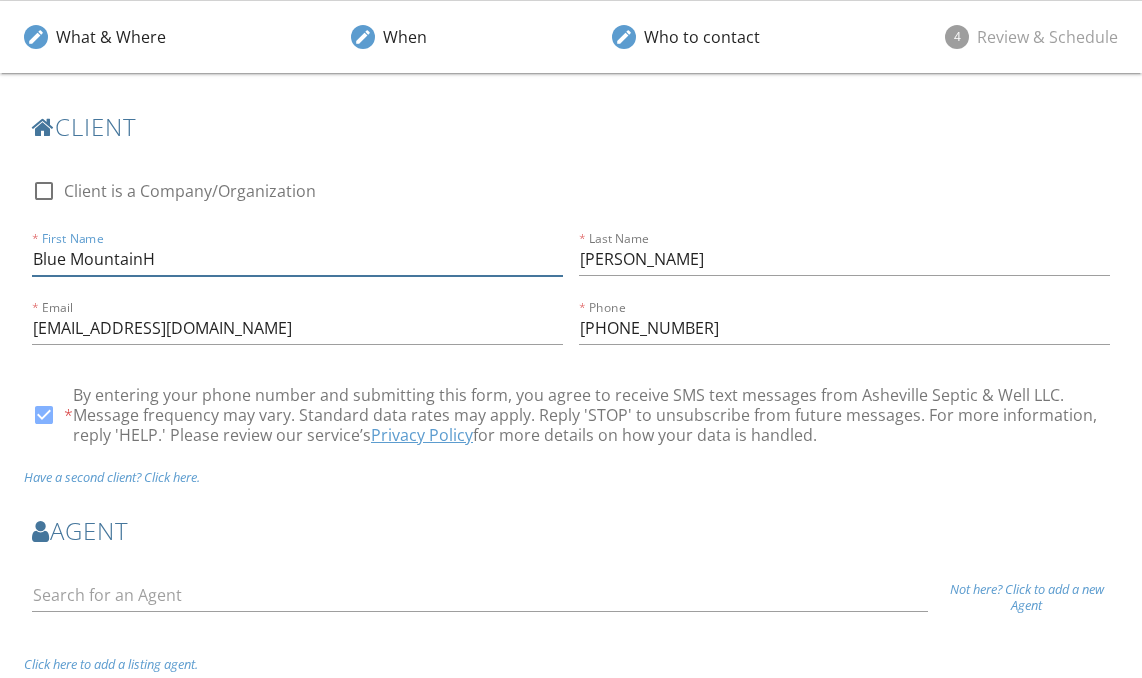 type on "Blue Mountain" 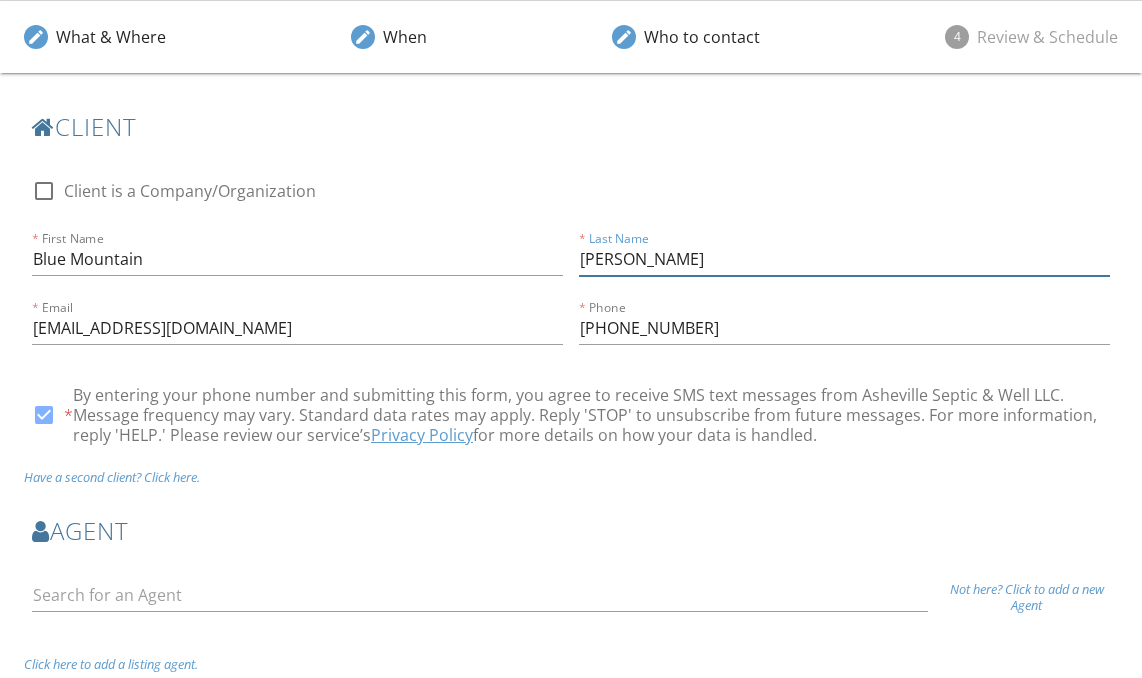 drag, startPoint x: 675, startPoint y: 257, endPoint x: 501, endPoint y: 256, distance: 174.00287 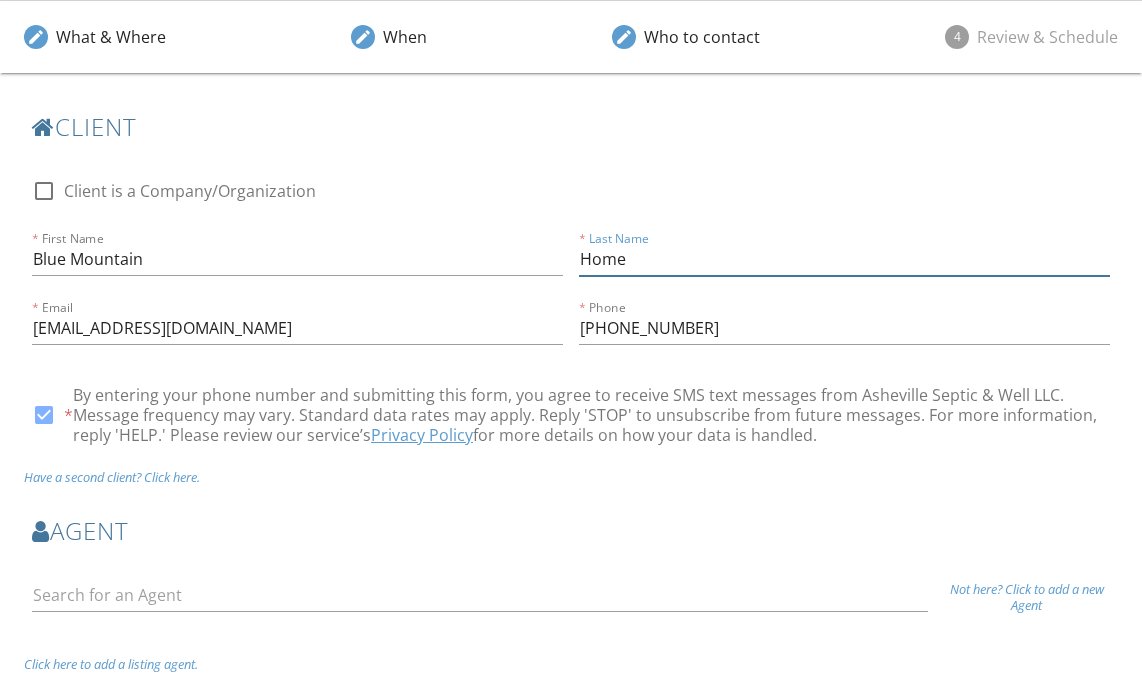 type on "Home Inspections" 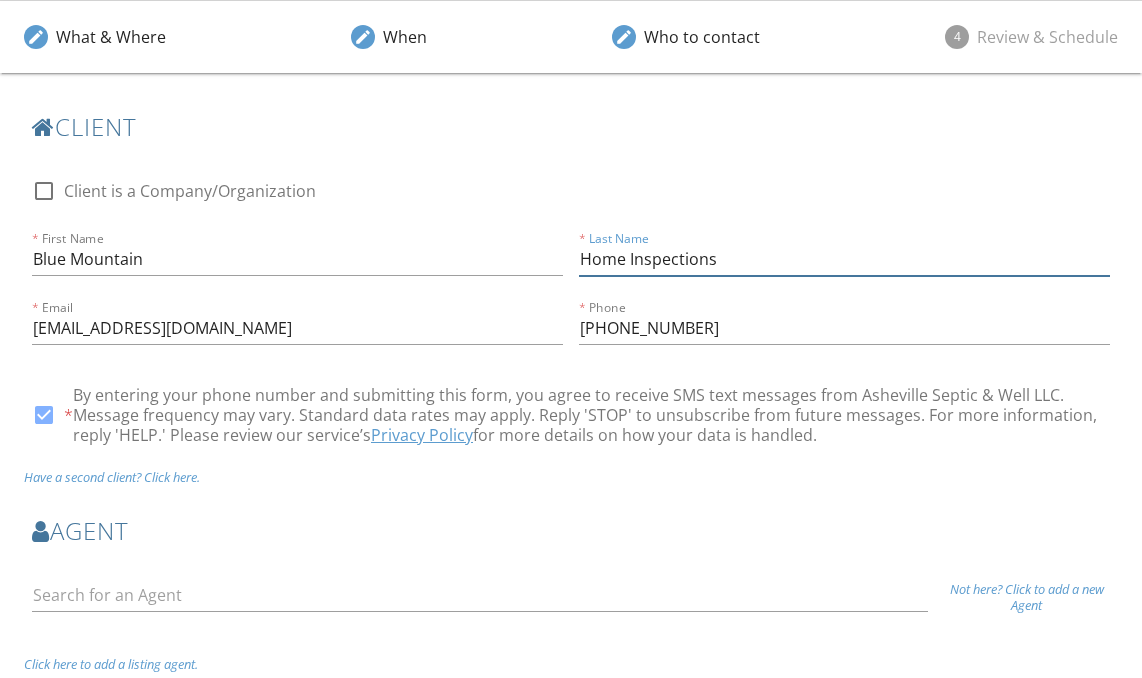 scroll, scrollTop: 112, scrollLeft: 0, axis: vertical 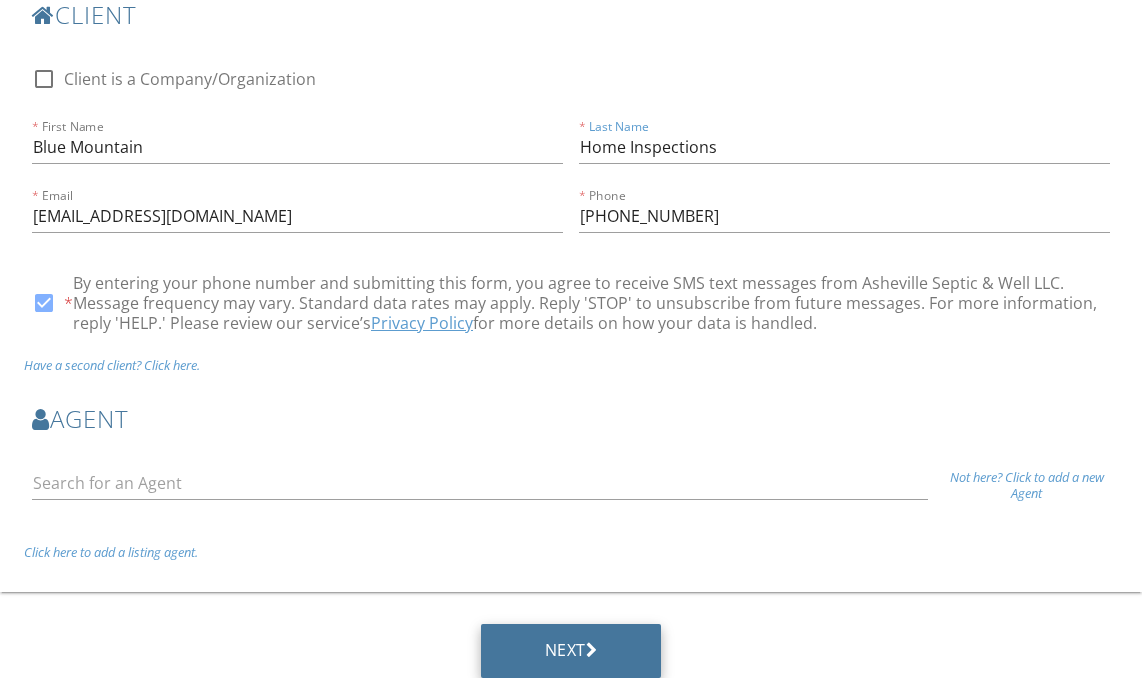 click on "Next" at bounding box center (571, 650) 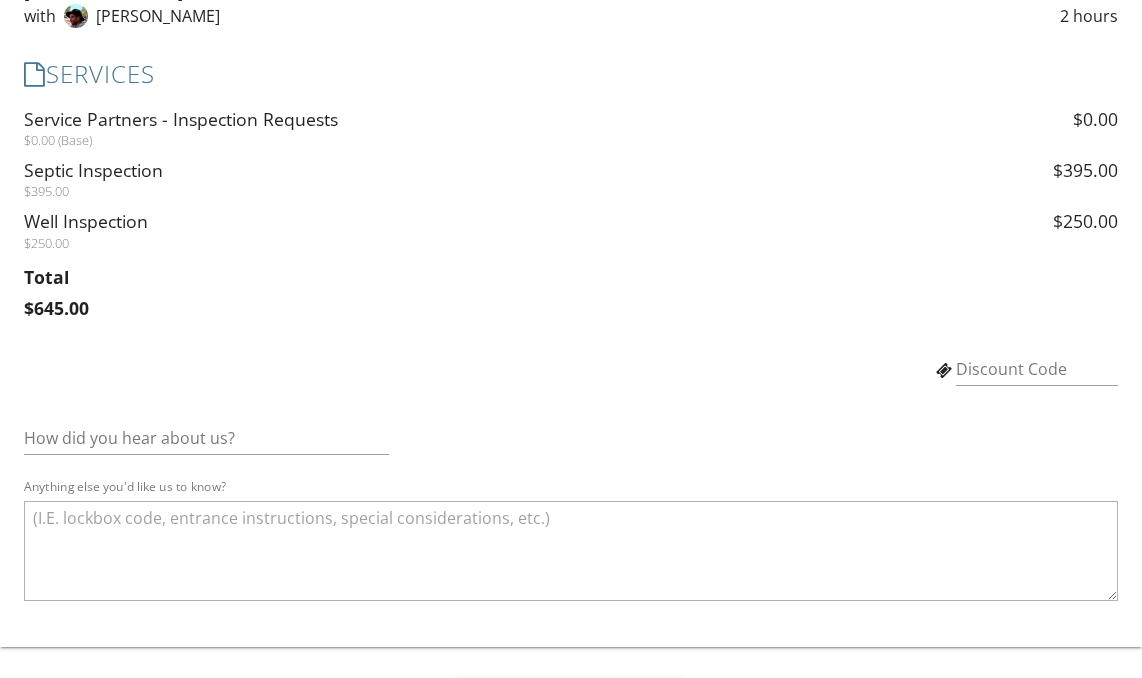 scroll, scrollTop: 196, scrollLeft: 0, axis: vertical 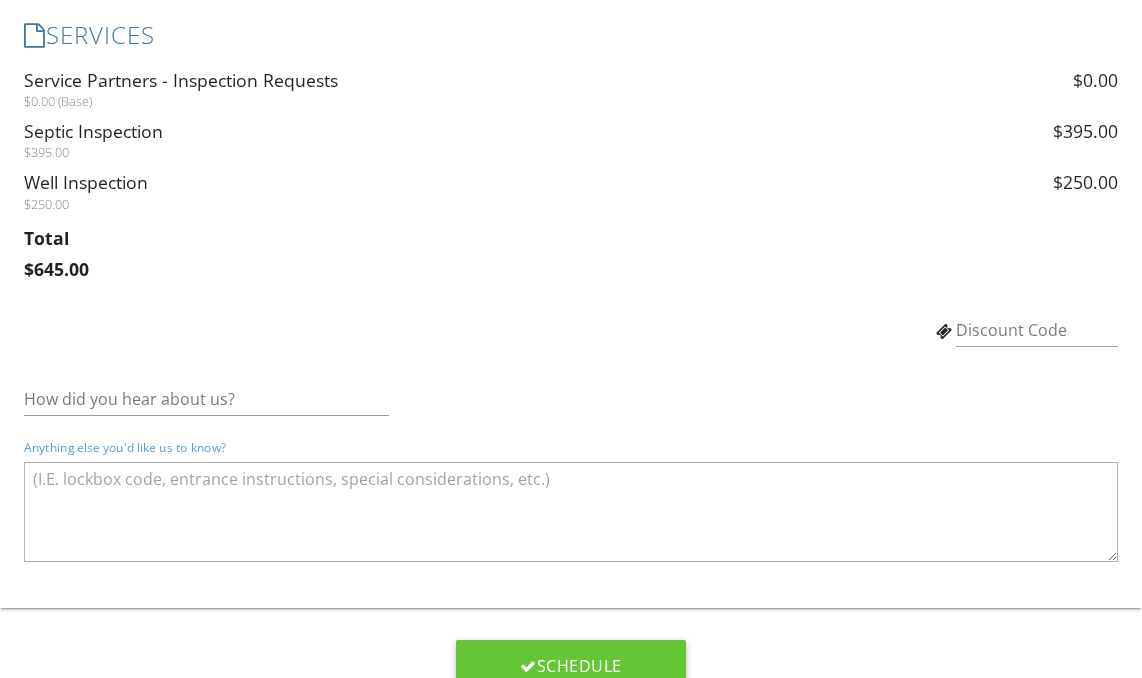 click at bounding box center [571, 512] 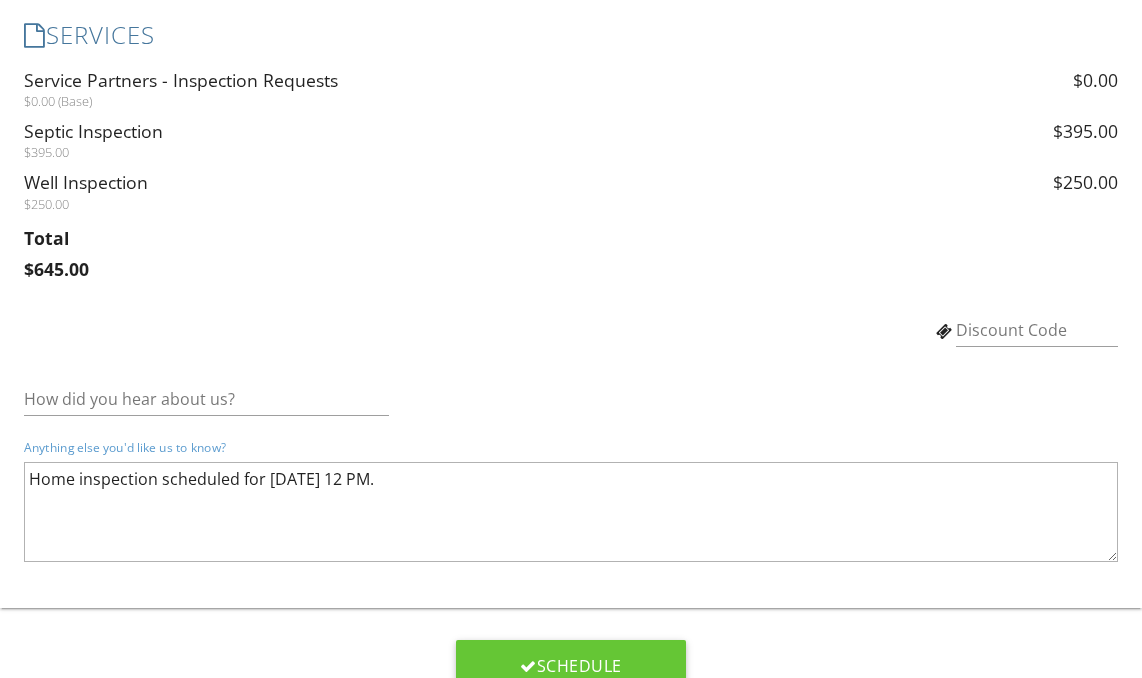 paste on "Client
Brian Barcomb
843-810-8001
bbarcomb@yahoo.com
Client's Agent
Melissa Miller
Absolute Bespoke Properties, LLC
(828) 208-7742
laneyh41@gmail.com
Client's Agent - 36   Seller's Agent - 11
Listing Agent
Melissa Miller
Absolute Bespoke Properties, LLC
(828) 208-7742
laneyh41@gmail.com" 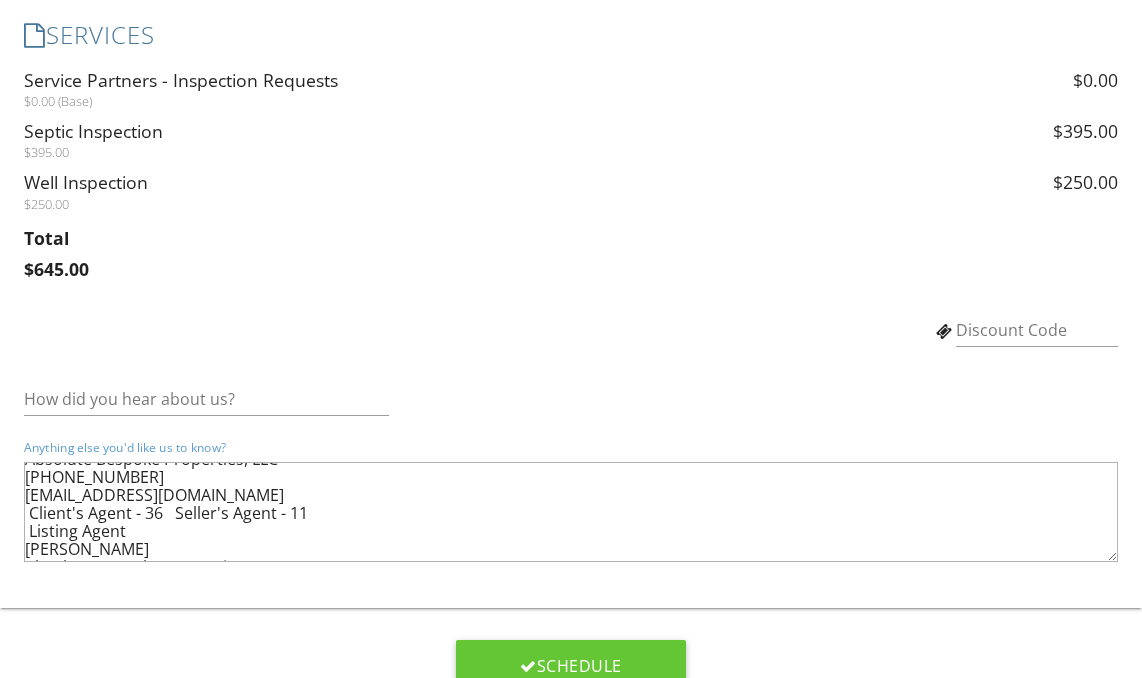 scroll, scrollTop: 158, scrollLeft: 0, axis: vertical 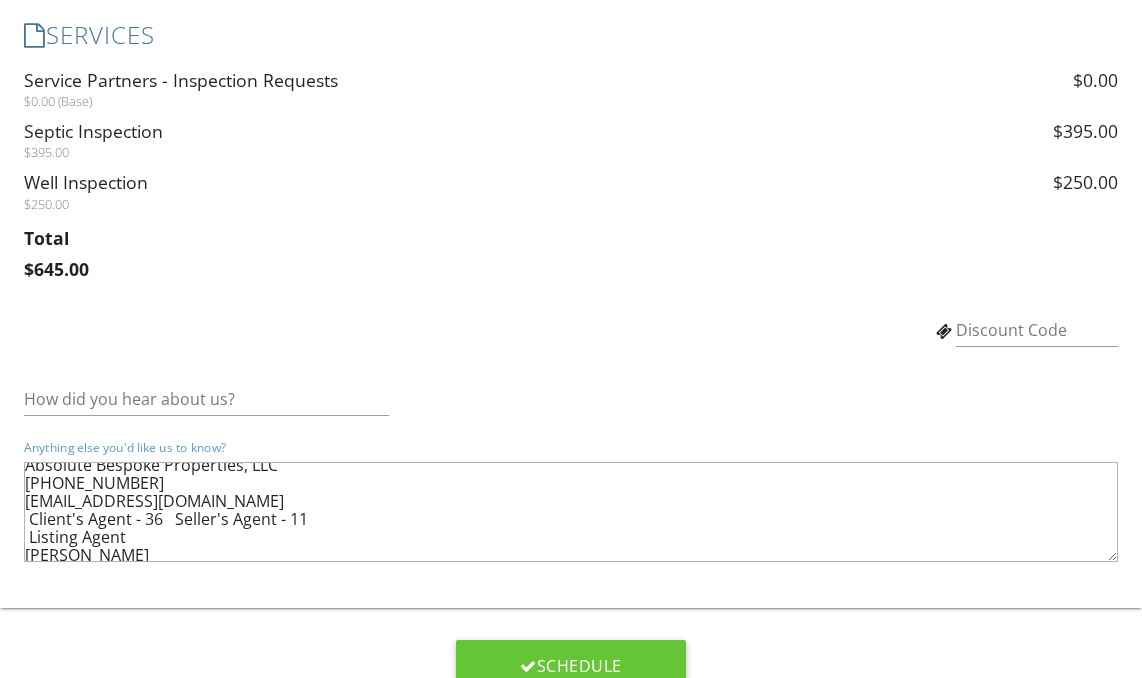 drag, startPoint x: 326, startPoint y: 518, endPoint x: 10, endPoint y: 512, distance: 316.05695 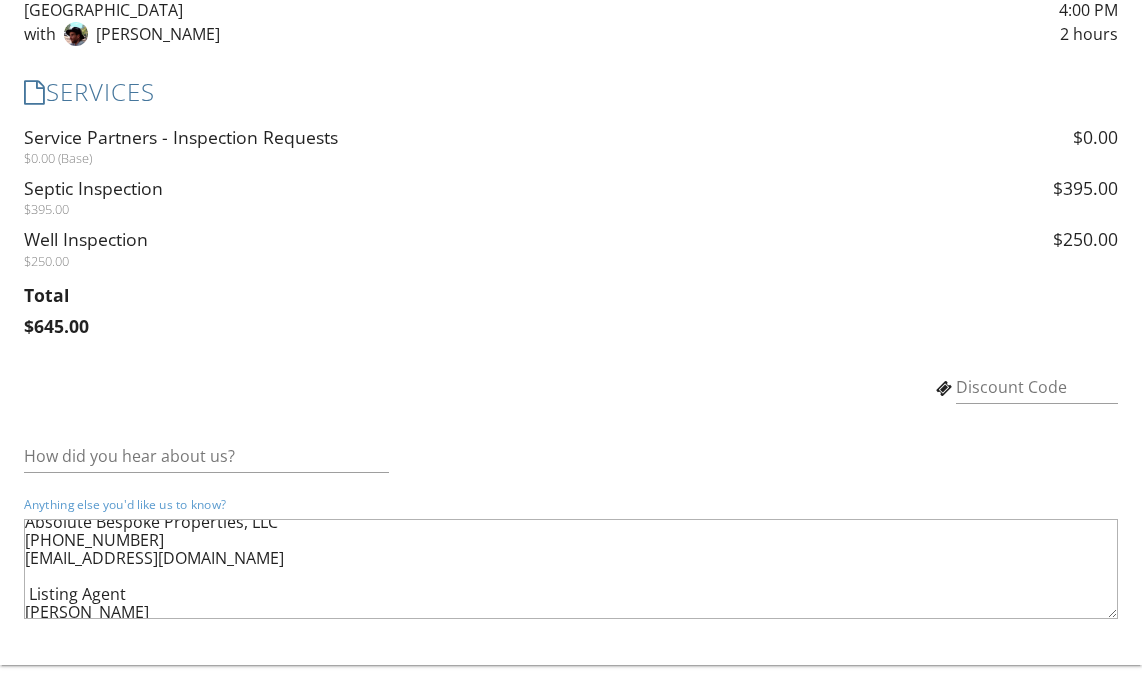 scroll, scrollTop: 149, scrollLeft: 0, axis: vertical 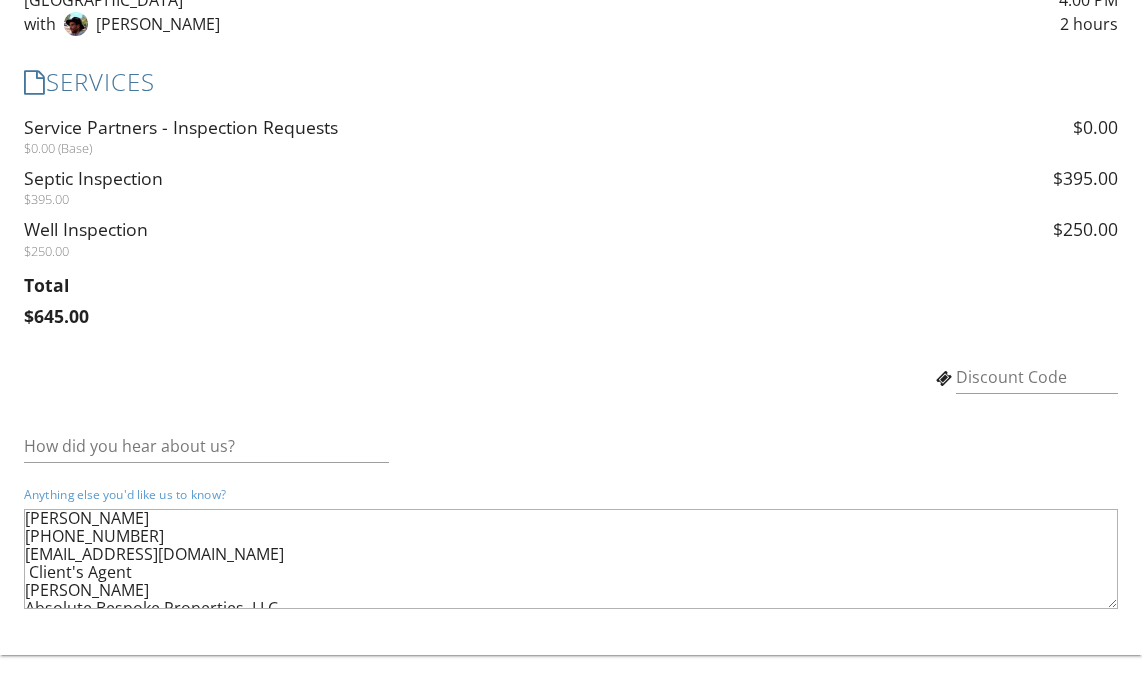 click on "Home inspection scheduled for Wed. 7/16 @ 12 PM.
Client
Brian Barcomb
843-810-8001
bbarcomb@yahoo.com
Client's Agent
Melissa Miller
Absolute Bespoke Properties, LLC
(828) 208-7742
laneyh41@gmail.com
Listing Agent
Melissa Miller
Absolute Bespoke Properties, LLC
(828) 208-7742
laneyh41@gmail.com" at bounding box center (571, 559) 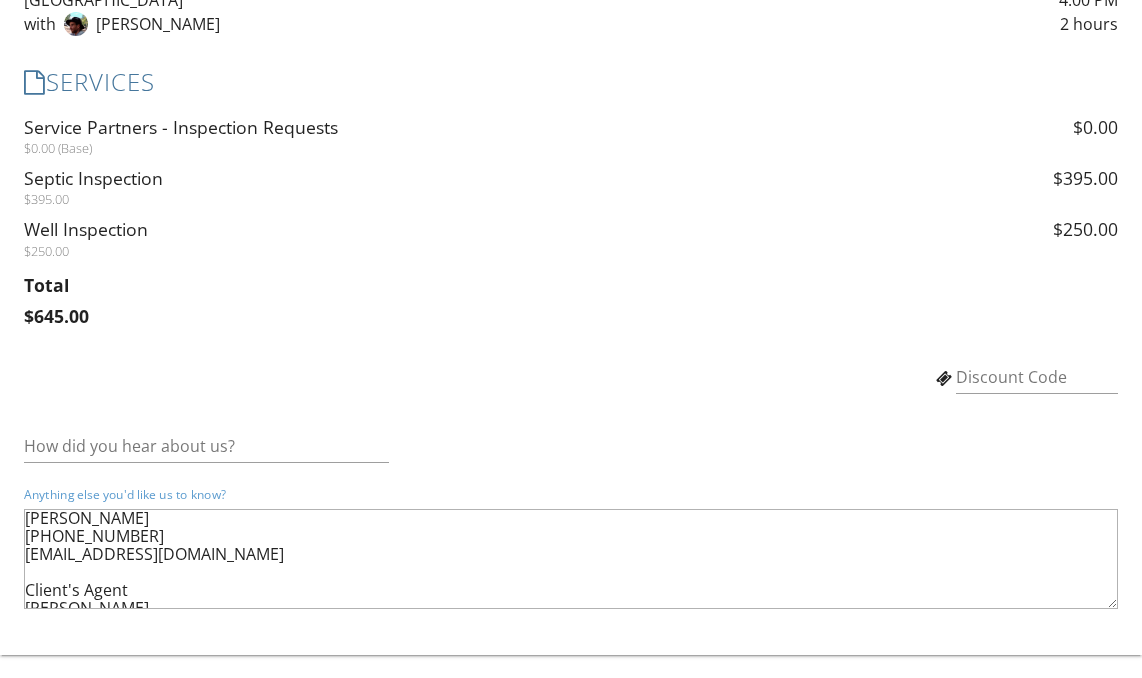 type on "Home inspection scheduled for Wed. 7/16 @ 12 PM.
Client
Brian Barcomb
843-810-8001
bbarcomb@yahoo.com
Client's Agent
Melissa Miller
Absolute Bespoke Properties, LLC
(828) 208-7742
laneyh41@gmail.com
Listing Agent
Melissa Miller
Absolute Bespoke Properties, LLC
(828) 208-7742
laneyh41@gmail.com" 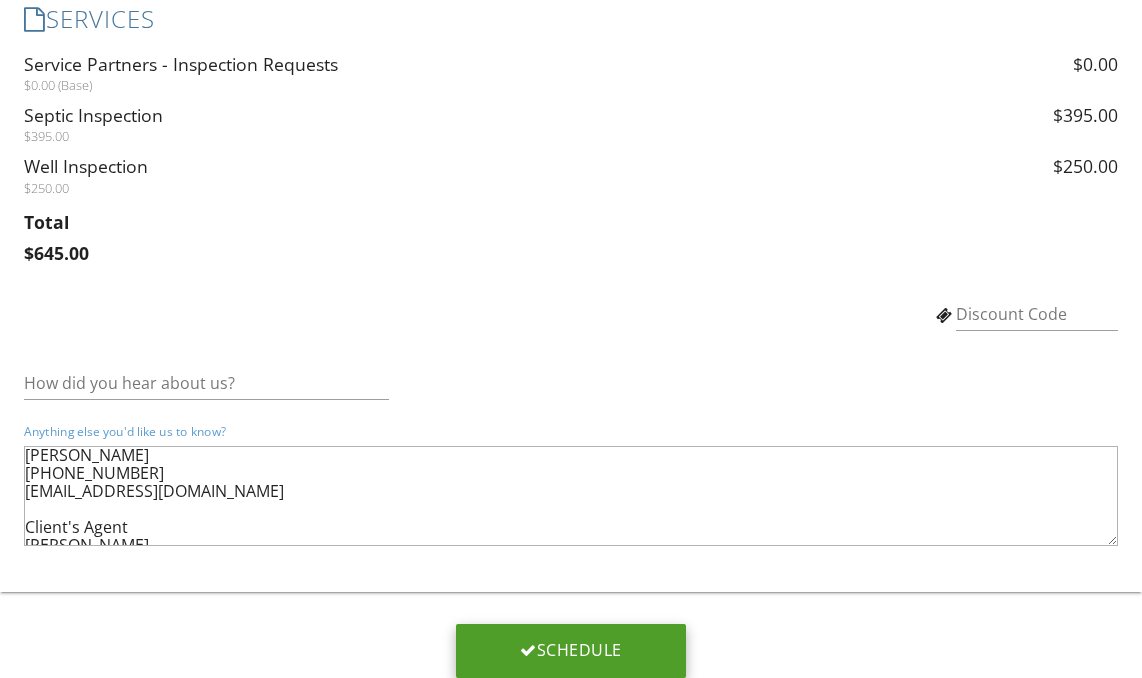 click on "Schedule" at bounding box center (571, 650) 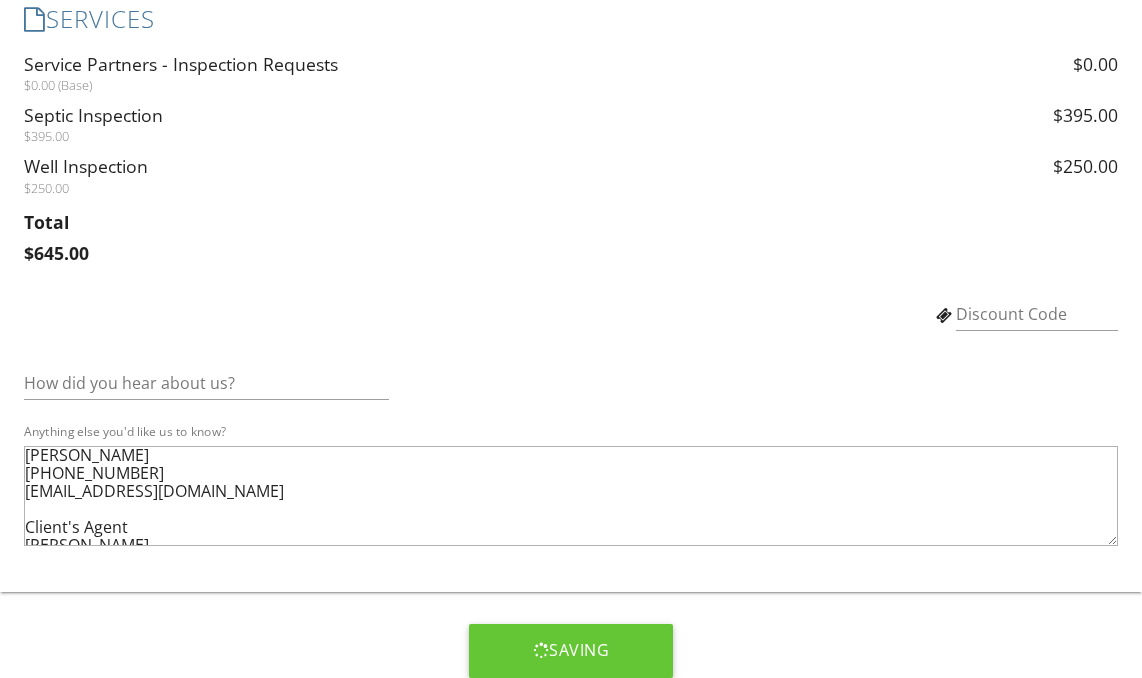scroll, scrollTop: 0, scrollLeft: 0, axis: both 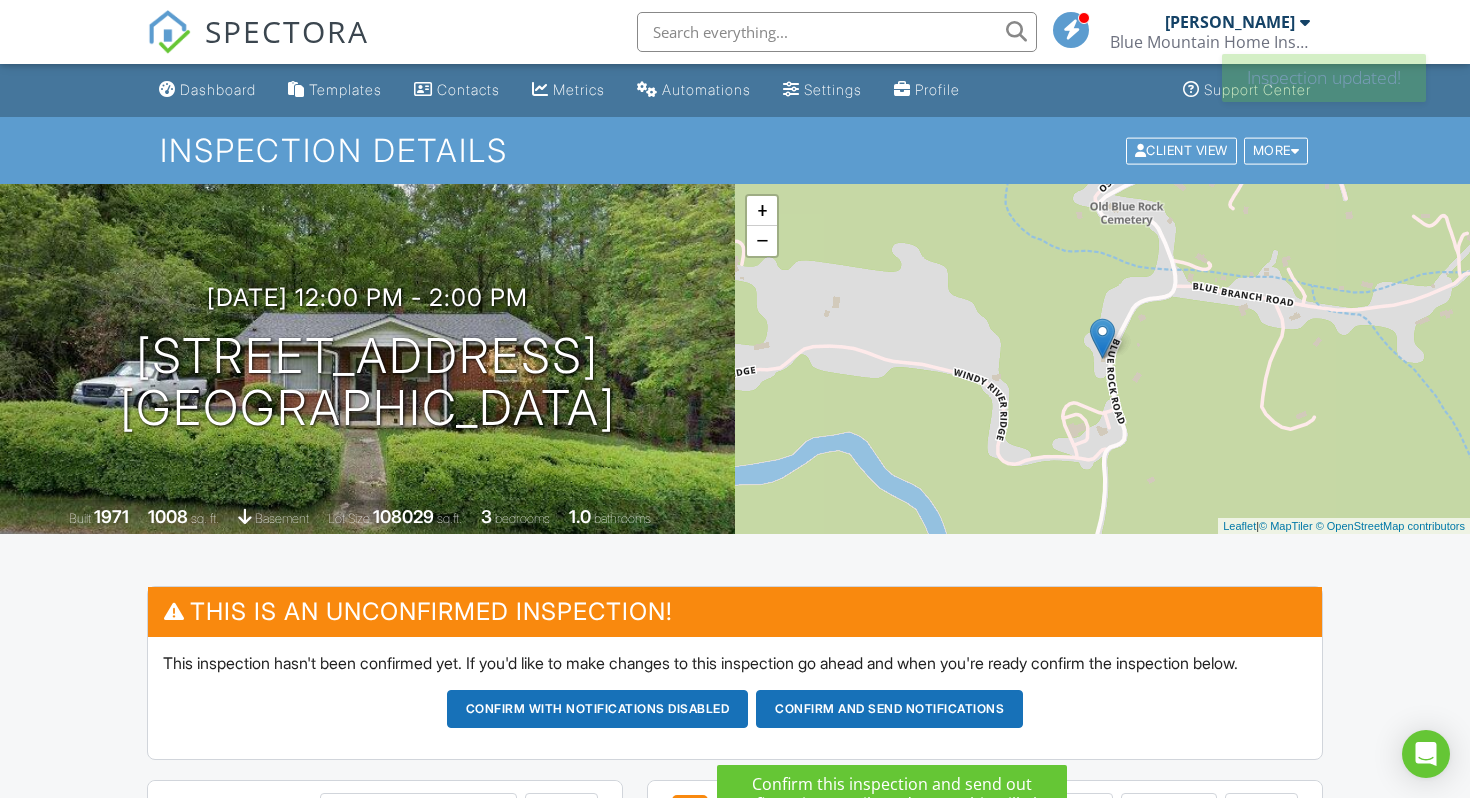 click on "Confirm and send notifications" at bounding box center [598, 709] 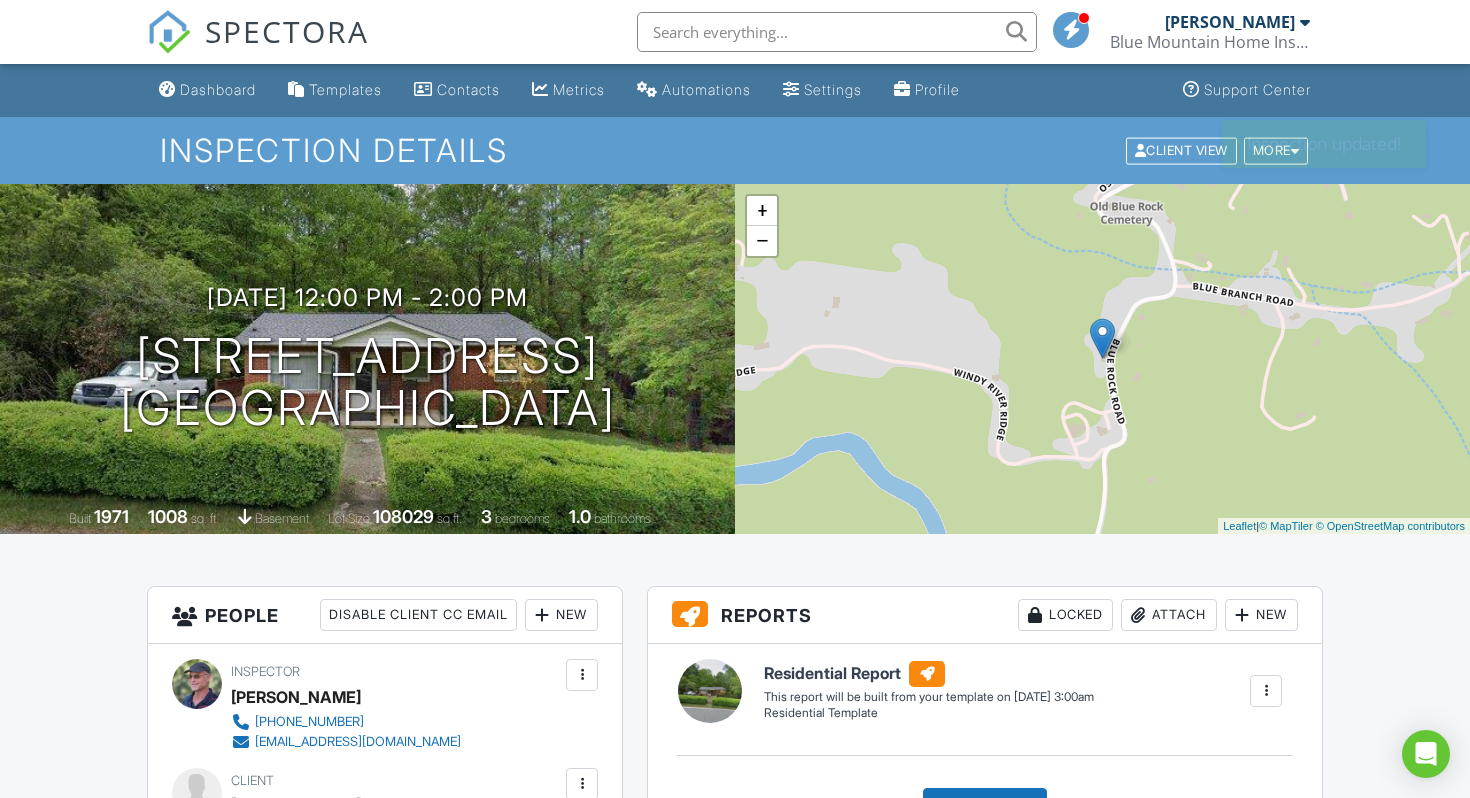 scroll, scrollTop: 0, scrollLeft: 0, axis: both 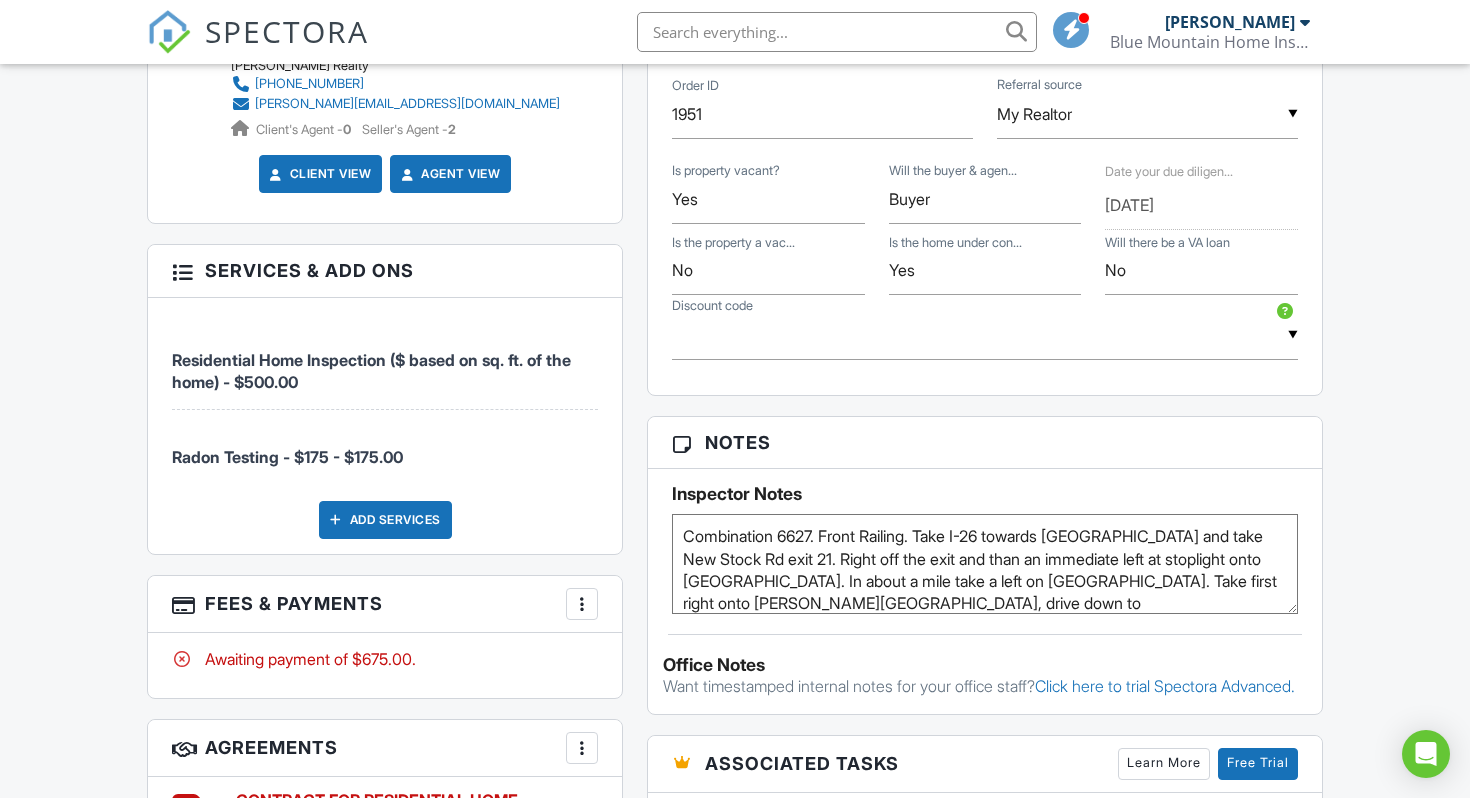 click on "Combination 6627. Front Railing. Take I-26 towards Weaverville and take New Stock Rd exit 21. Right off the exit and than an immediate left at stoplight onto Merrimon Avenue. In about a mile take a left on Aiken. Take first right onto Loftin Street, drive down to Sandstone Drive and take a left. Home will be on right." at bounding box center [985, 564] 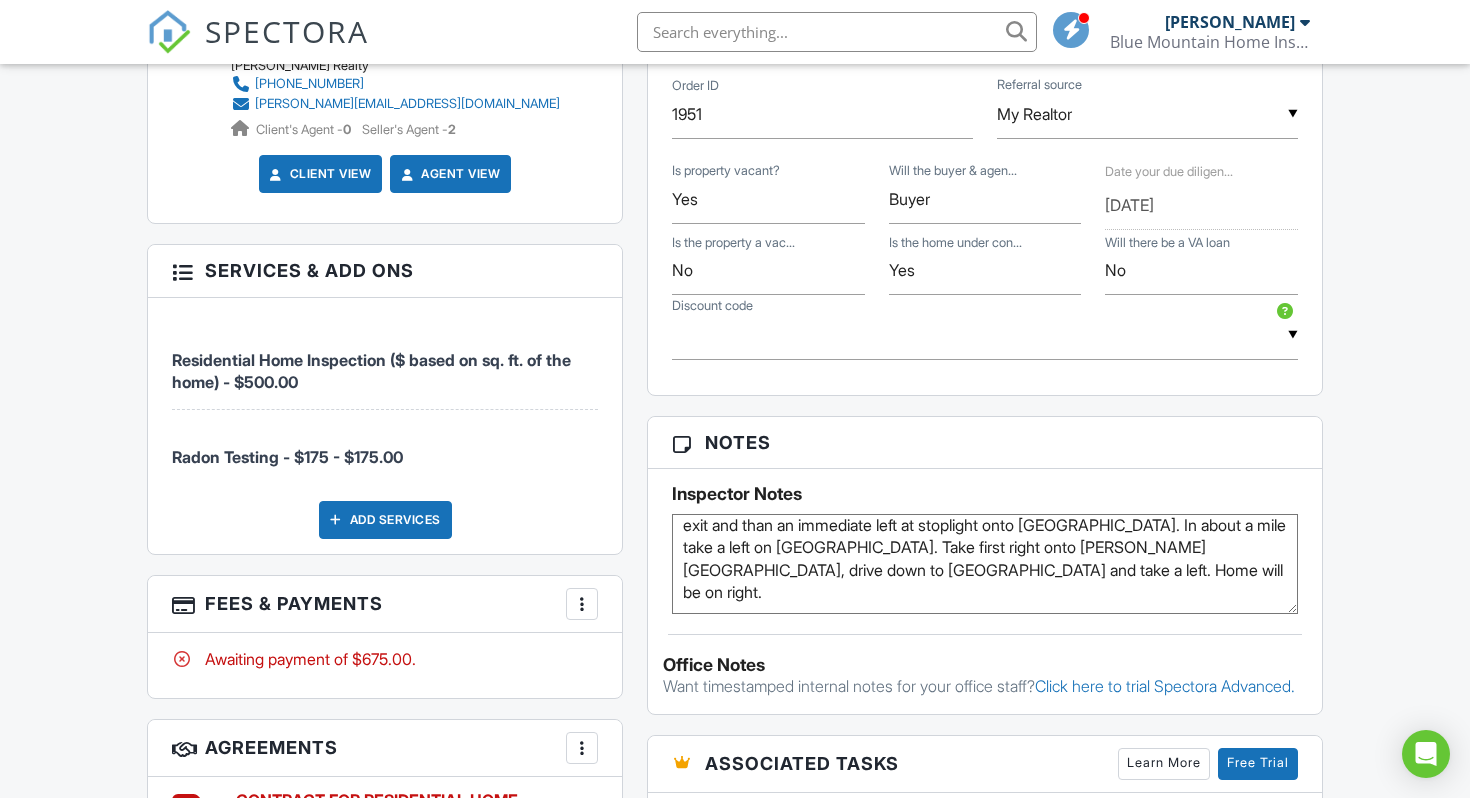 scroll, scrollTop: 0, scrollLeft: 0, axis: both 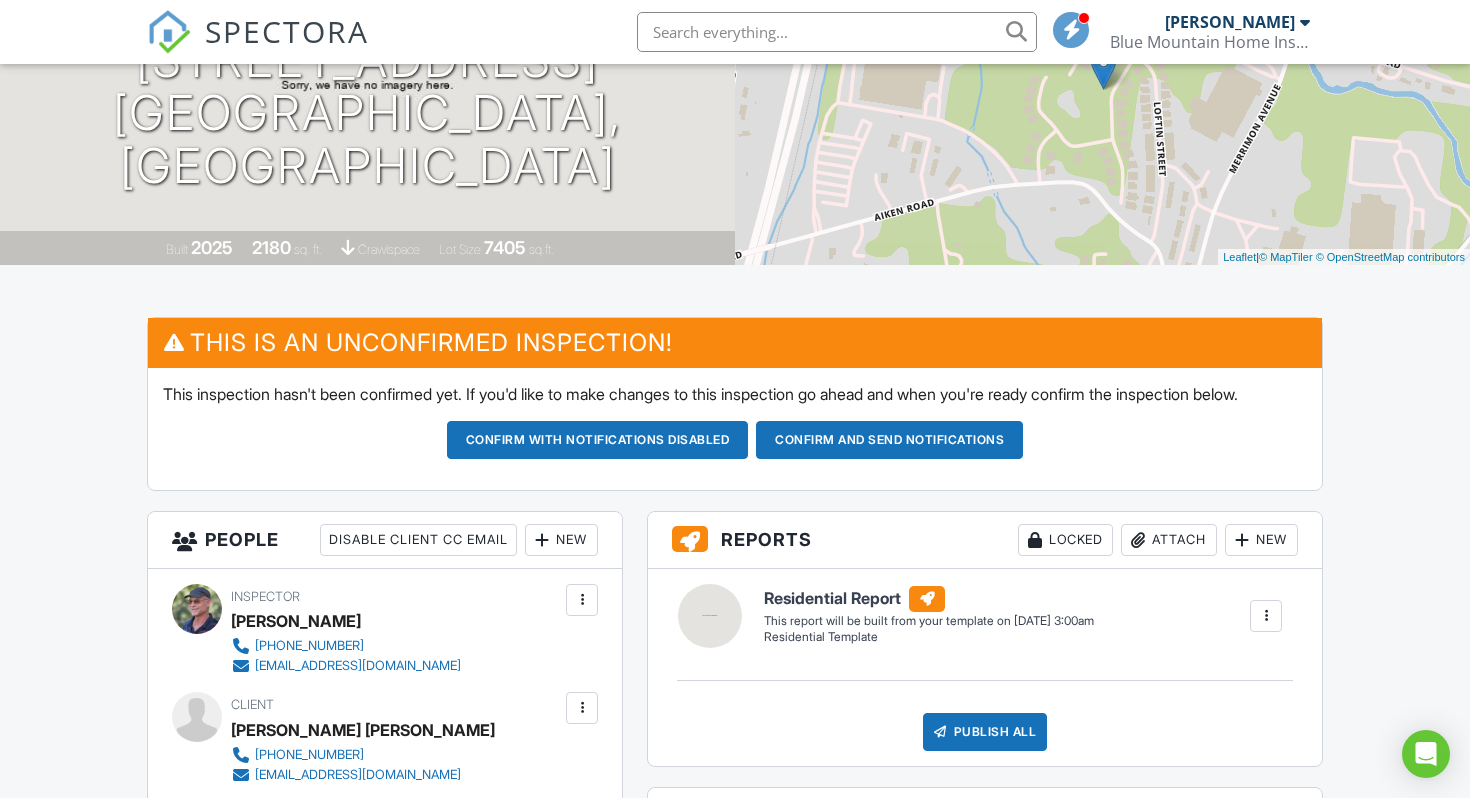 type on "Combination 6627. Front Railing.
Take I-26 towards [GEOGRAPHIC_DATA] and take New Stock Rd exit 21. Right off the exit and than an immediate left at stoplight onto [GEOGRAPHIC_DATA]. In about a mile take a left on [GEOGRAPHIC_DATA]. Take first right onto [PERSON_NAME][GEOGRAPHIC_DATA], drive down to [GEOGRAPHIC_DATA] and take a left. Home will be on right." 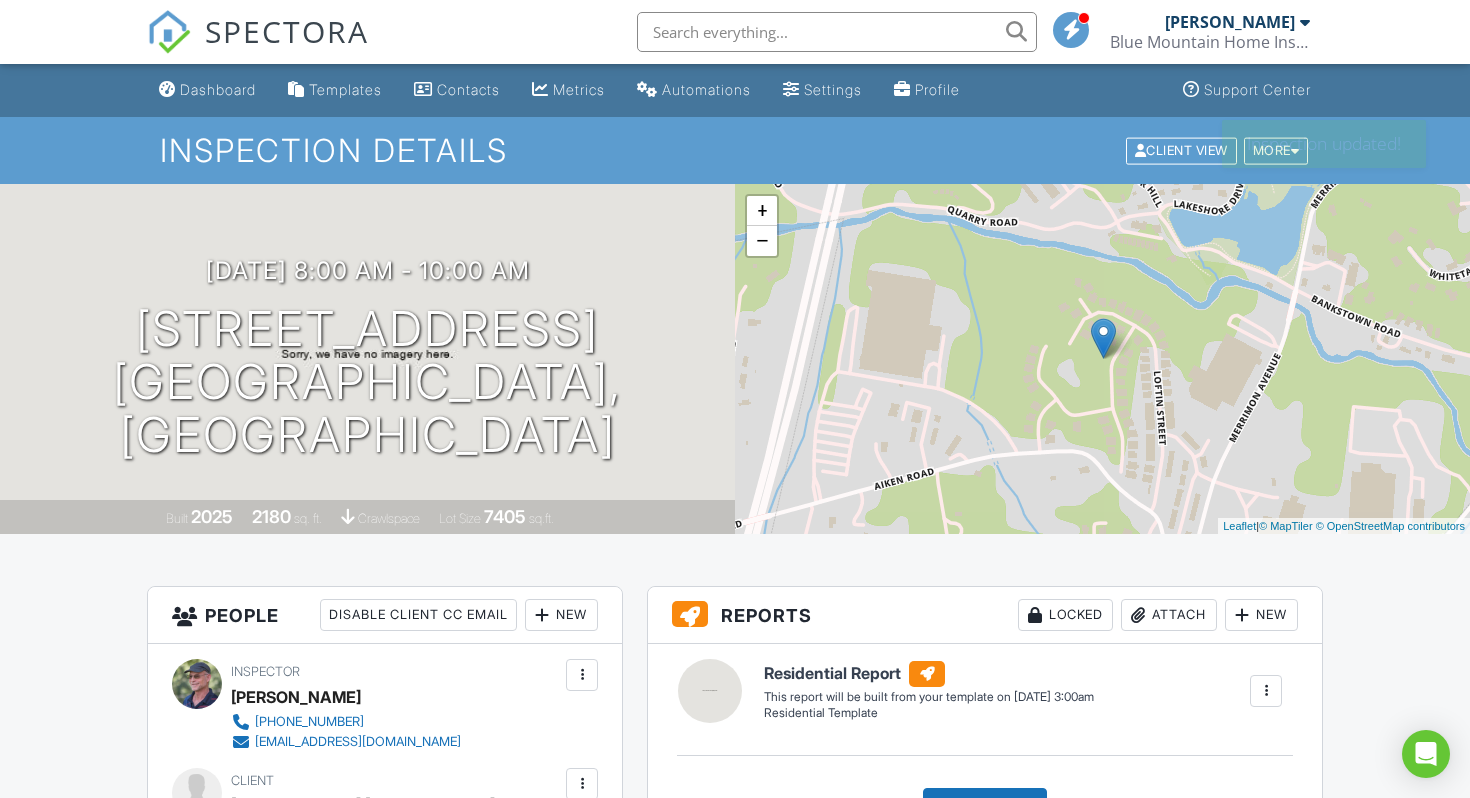 scroll, scrollTop: 0, scrollLeft: 0, axis: both 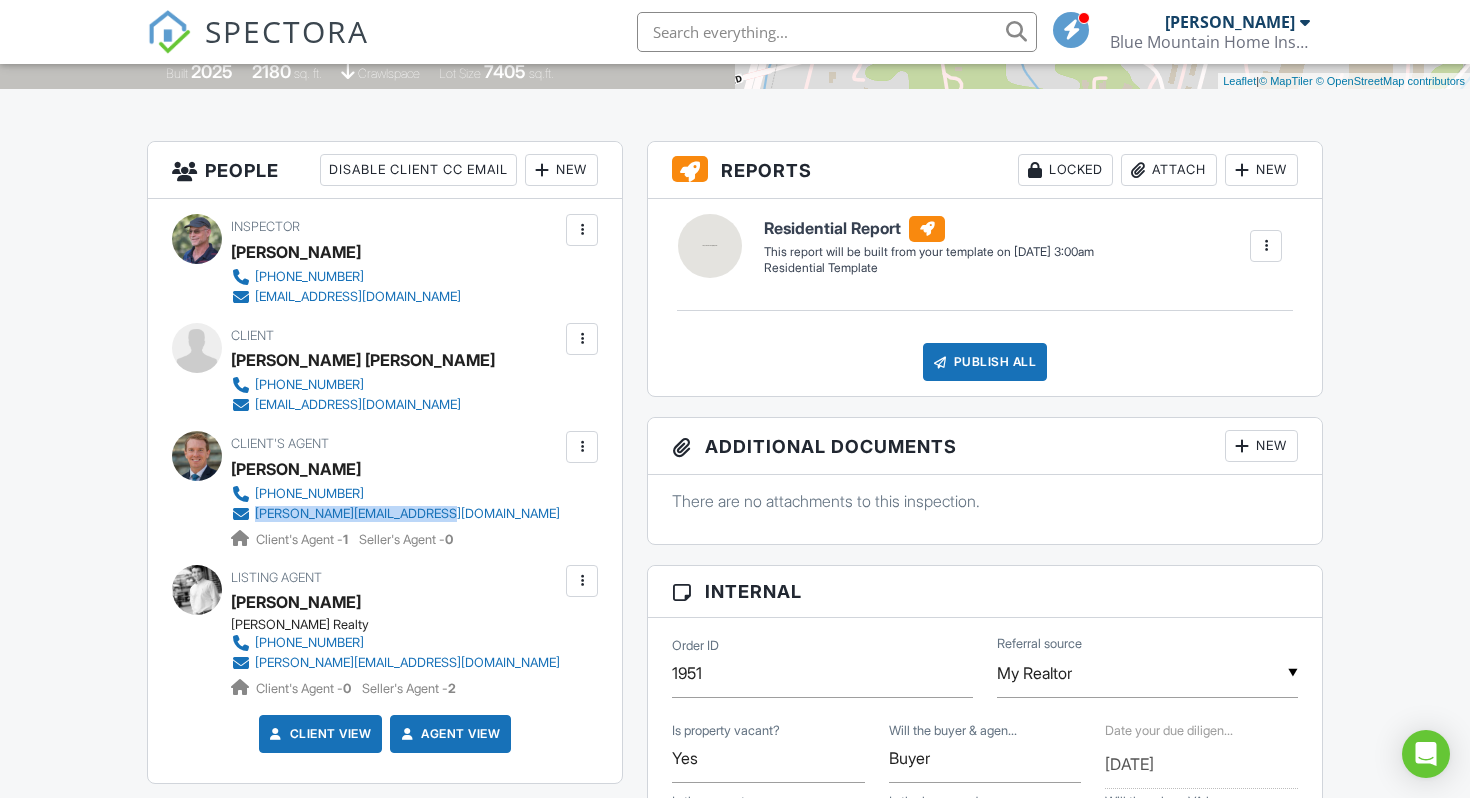 click on "Client View" at bounding box center (319, 734) 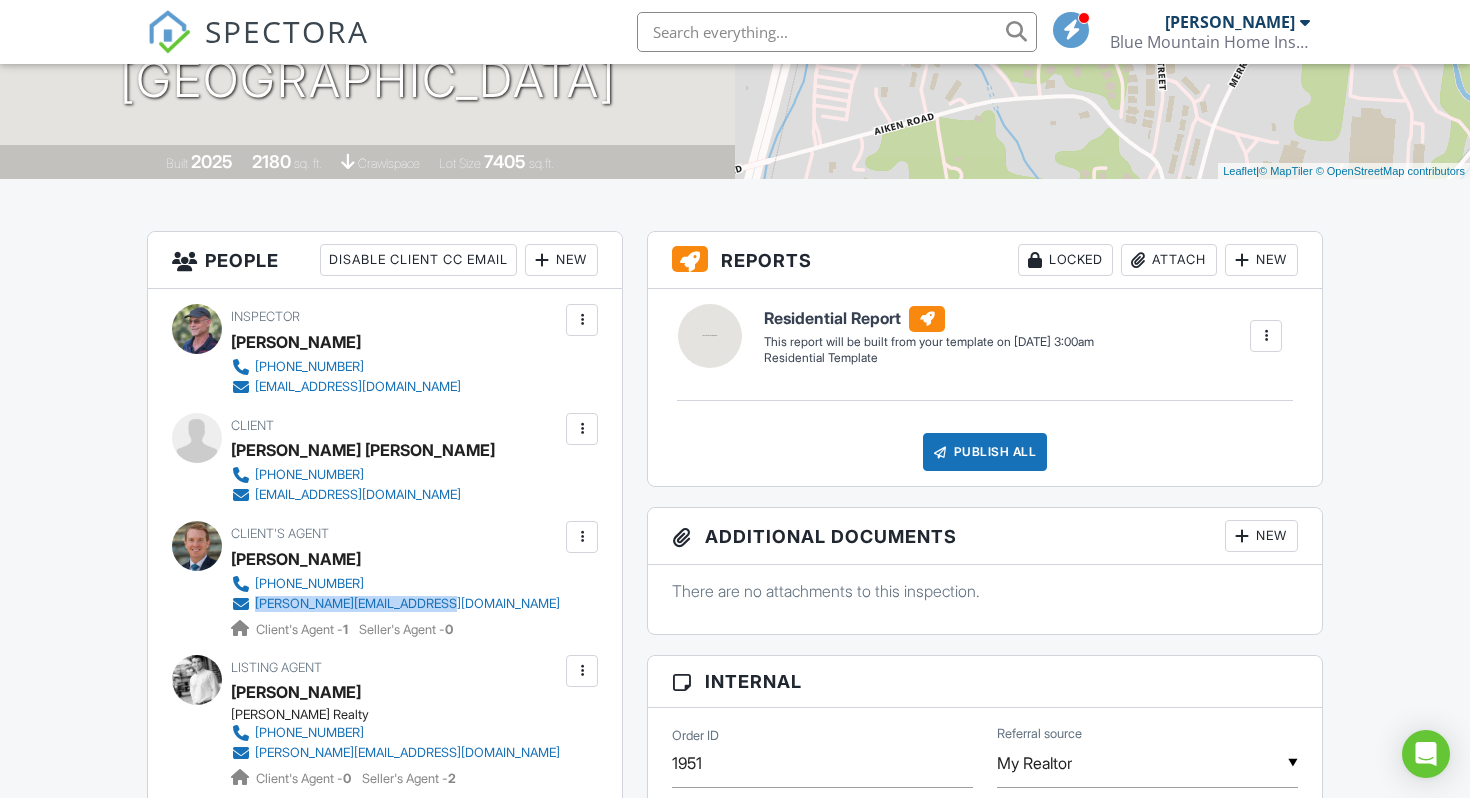 scroll, scrollTop: 0, scrollLeft: 0, axis: both 